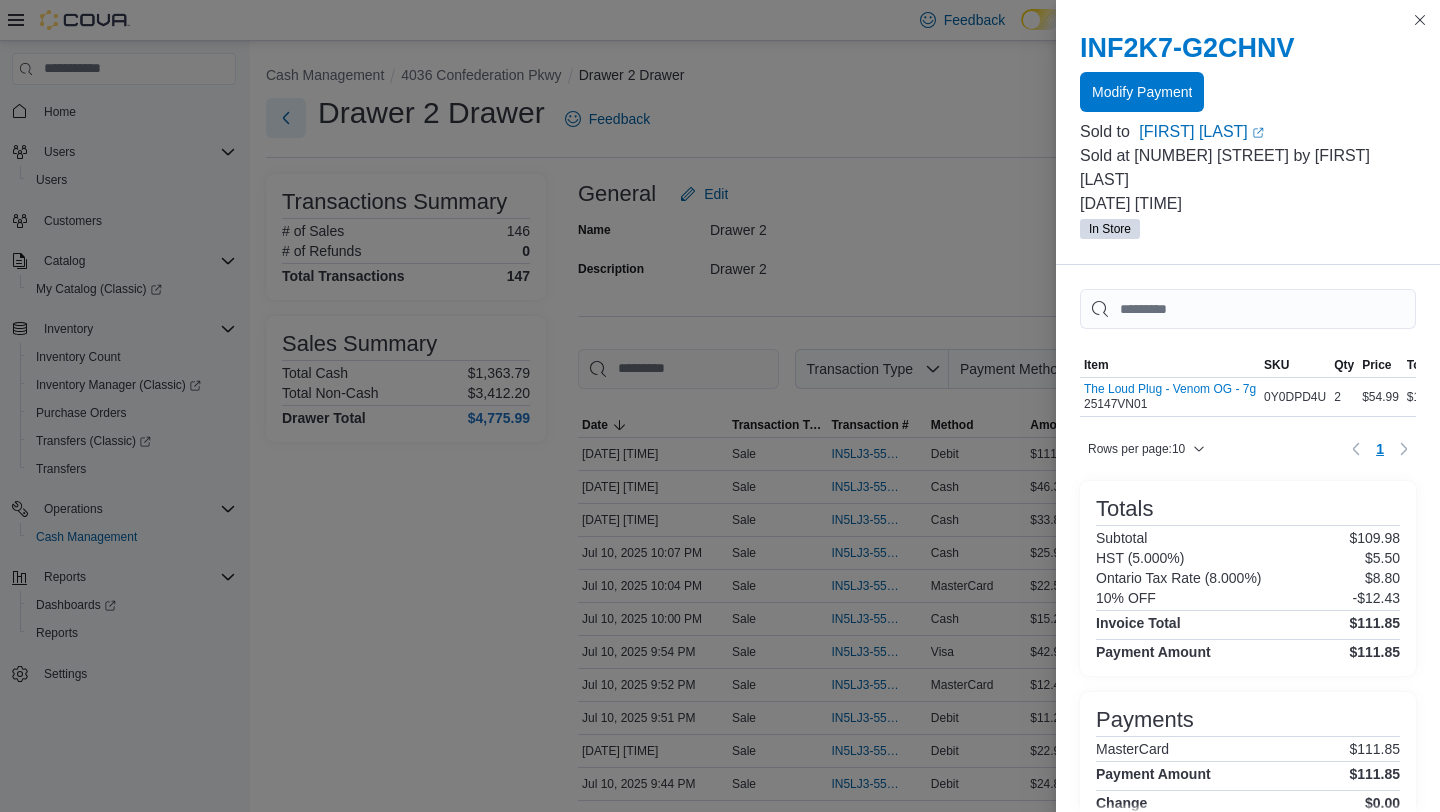 click at bounding box center (286, 118) 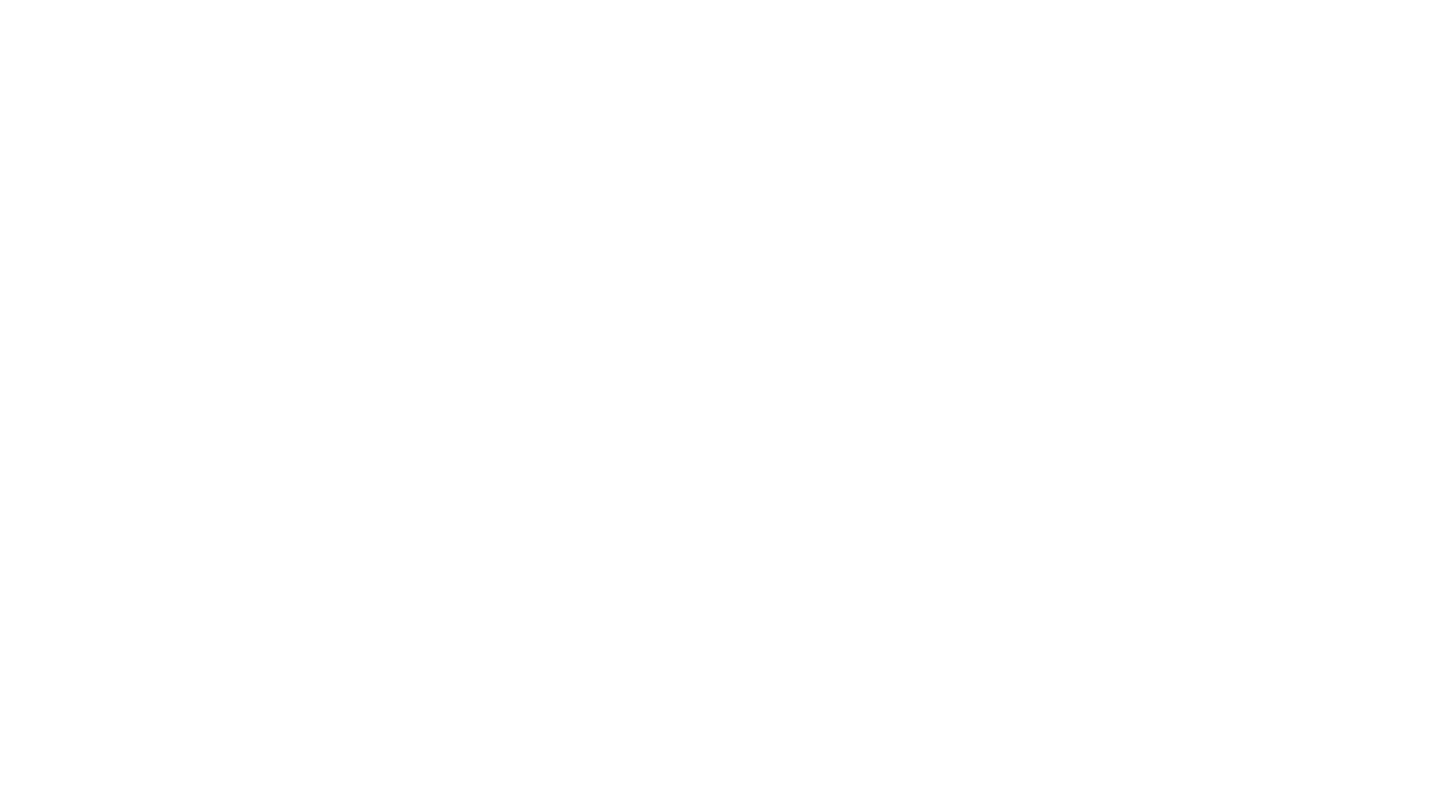 scroll, scrollTop: 0, scrollLeft: 0, axis: both 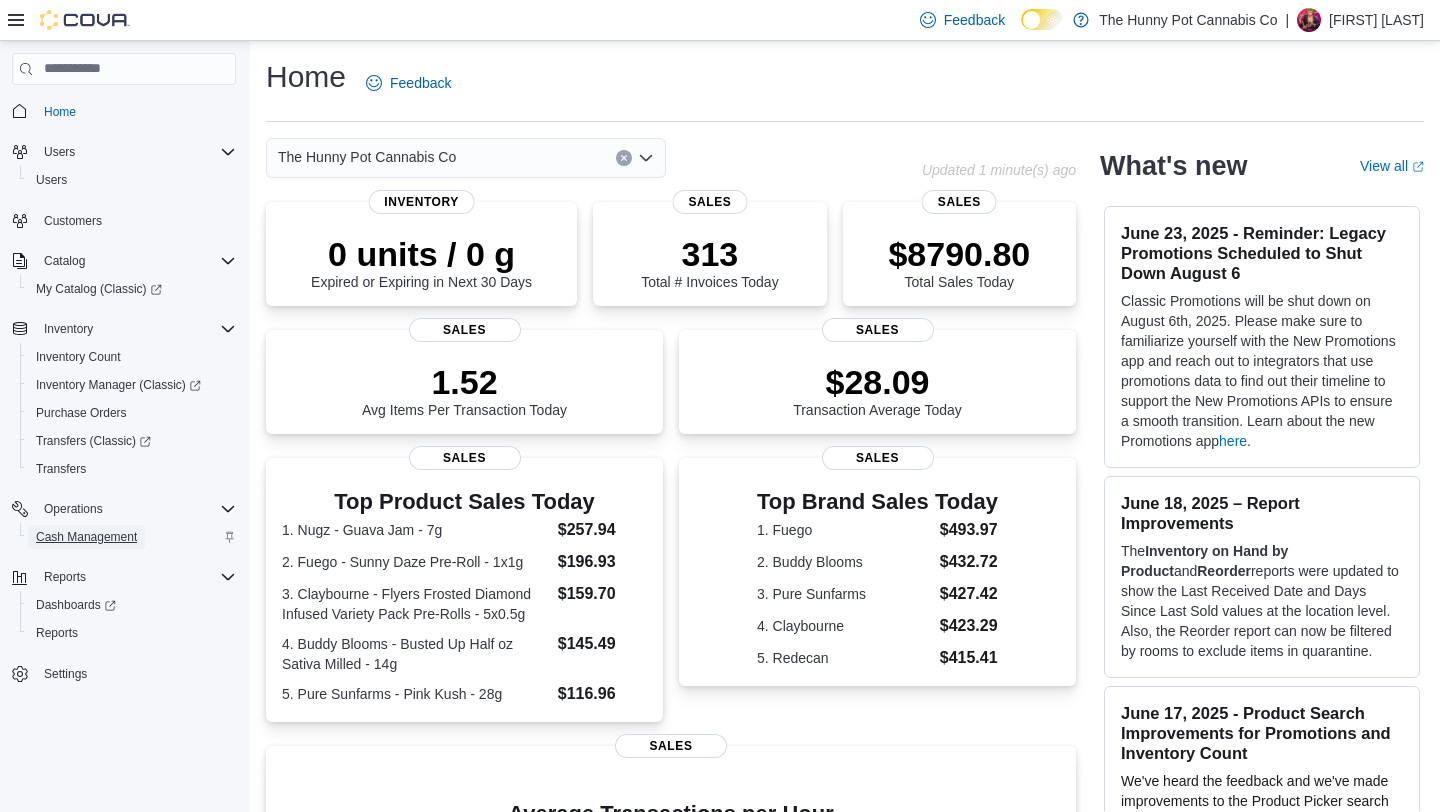 click on "Cash Management" at bounding box center (86, 537) 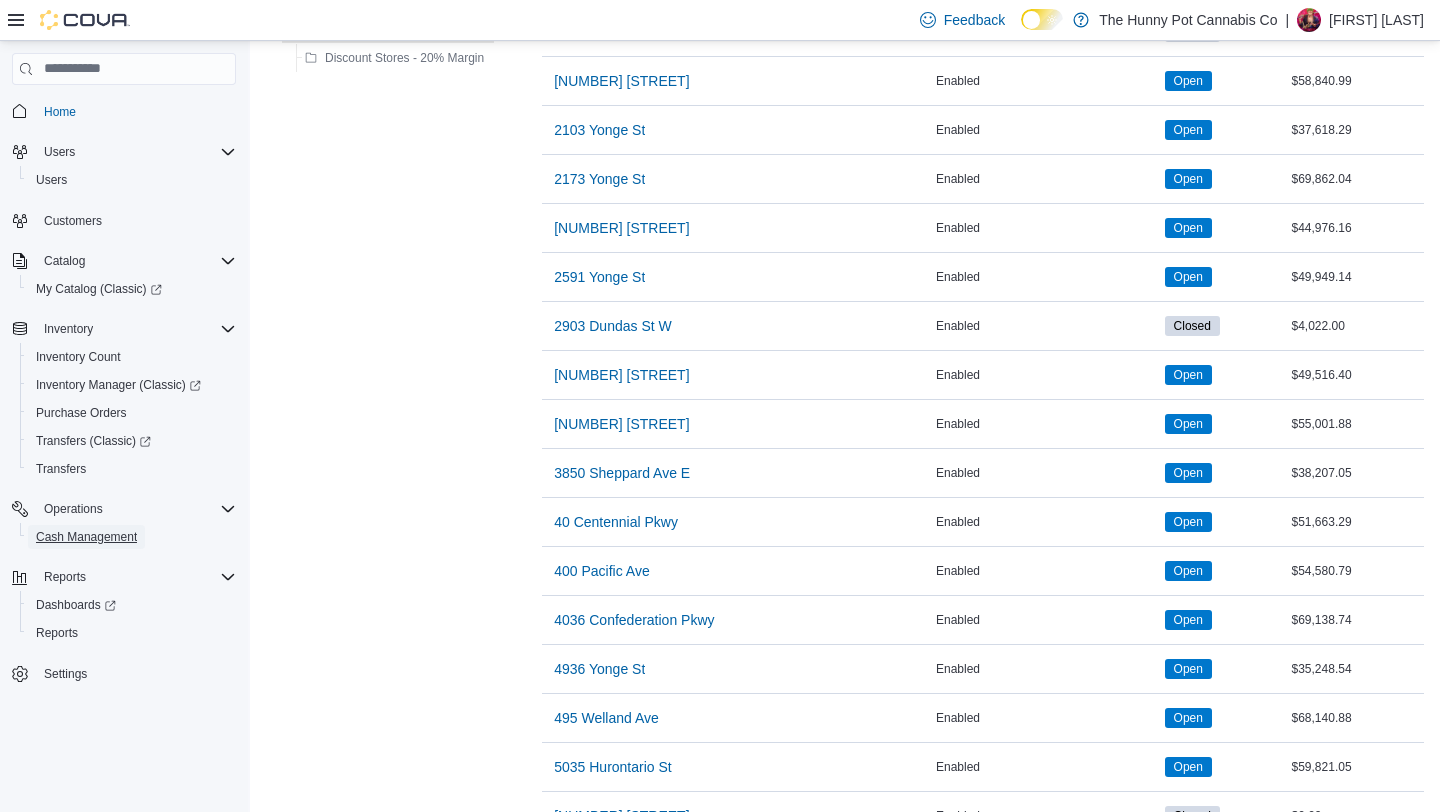 scroll, scrollTop: 996, scrollLeft: 0, axis: vertical 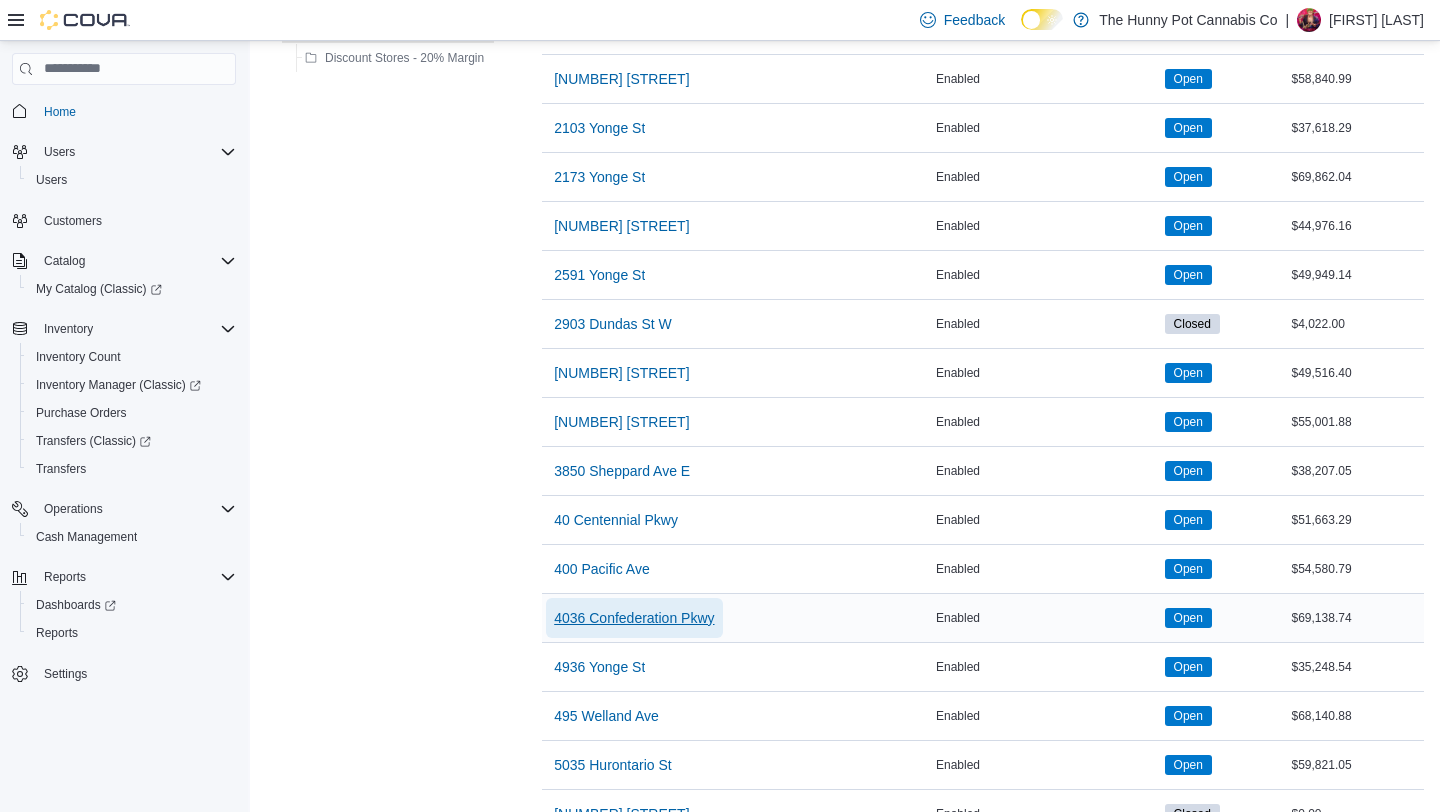 click on "4036 Confederation Pkwy" at bounding box center [634, 618] 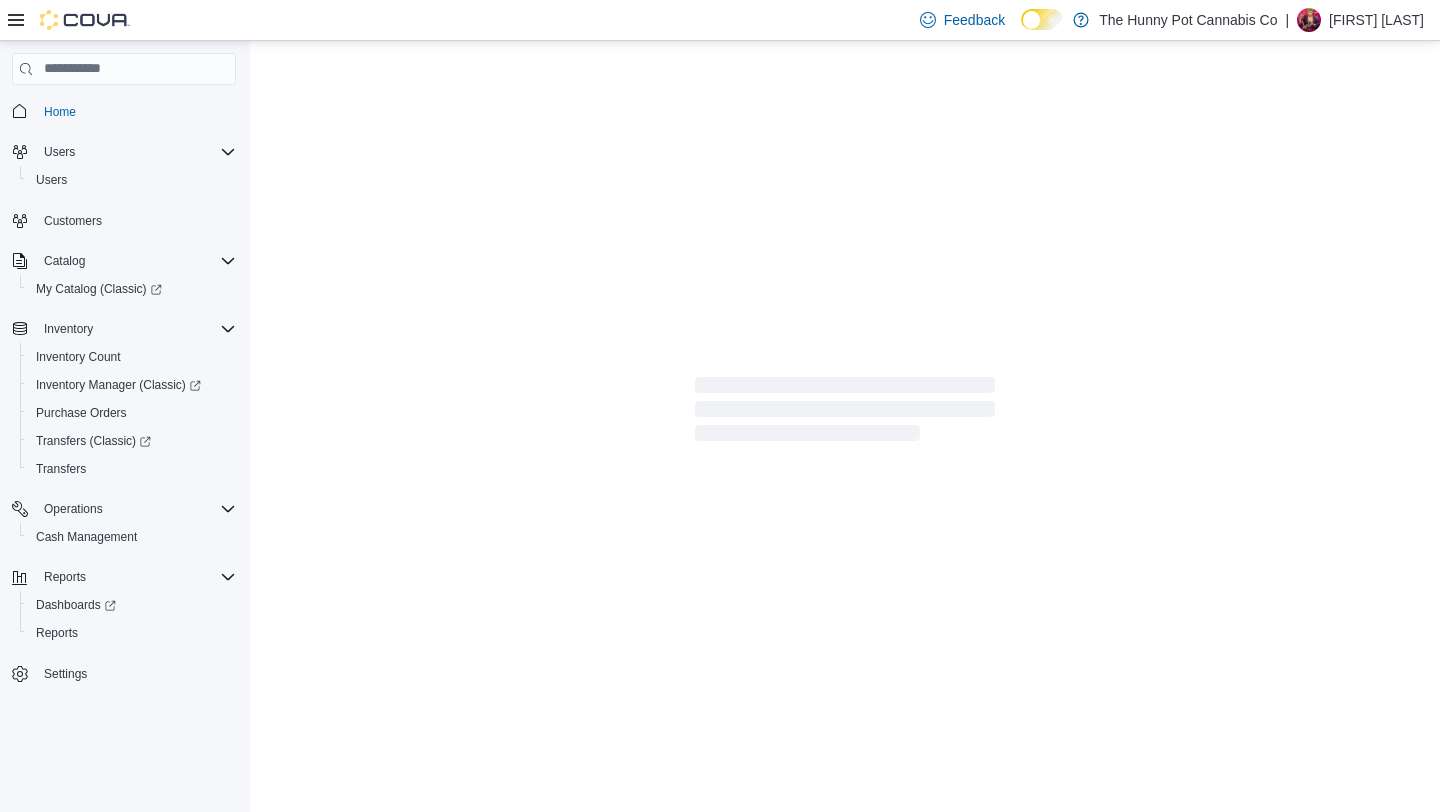 scroll, scrollTop: 0, scrollLeft: 0, axis: both 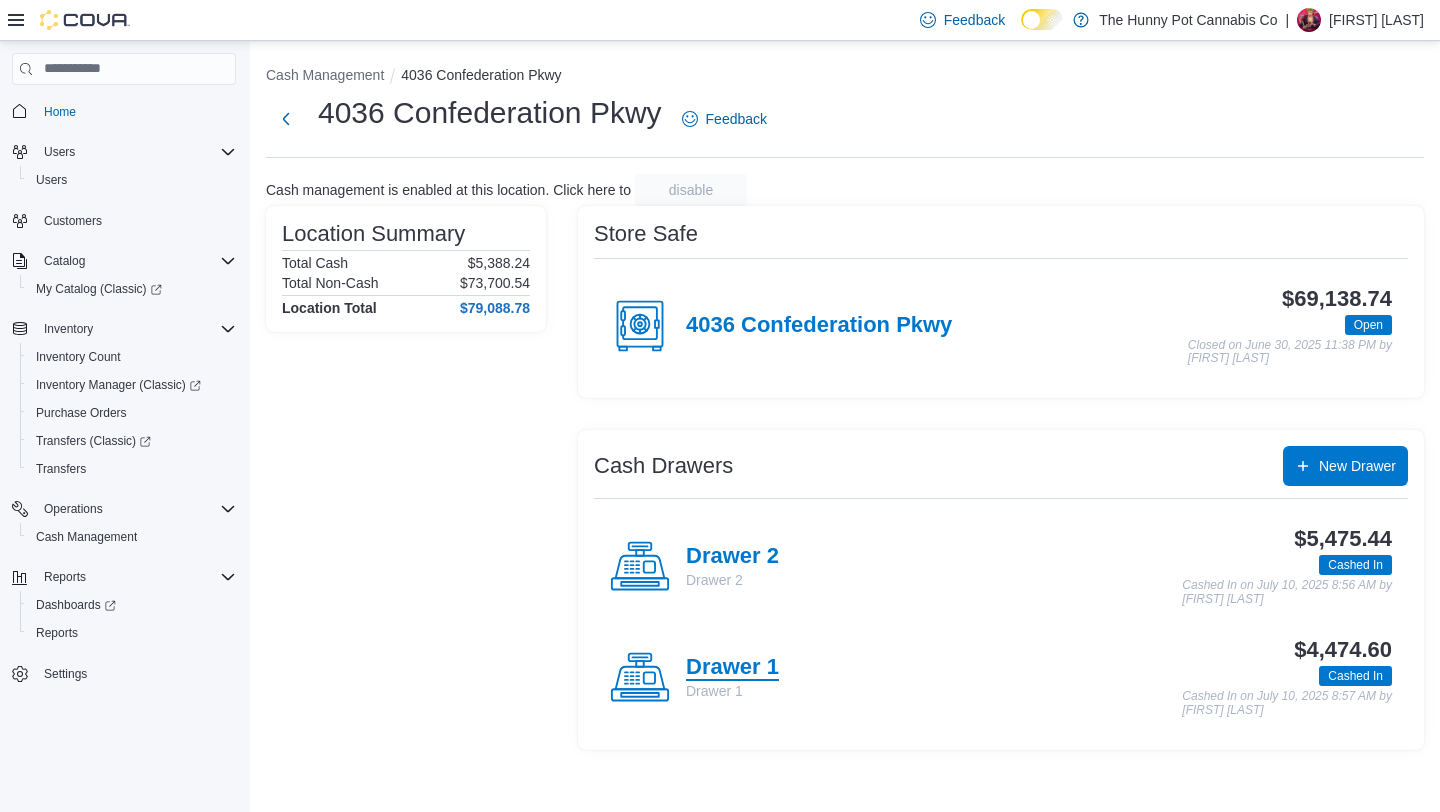 click on "Drawer 1" at bounding box center (732, 668) 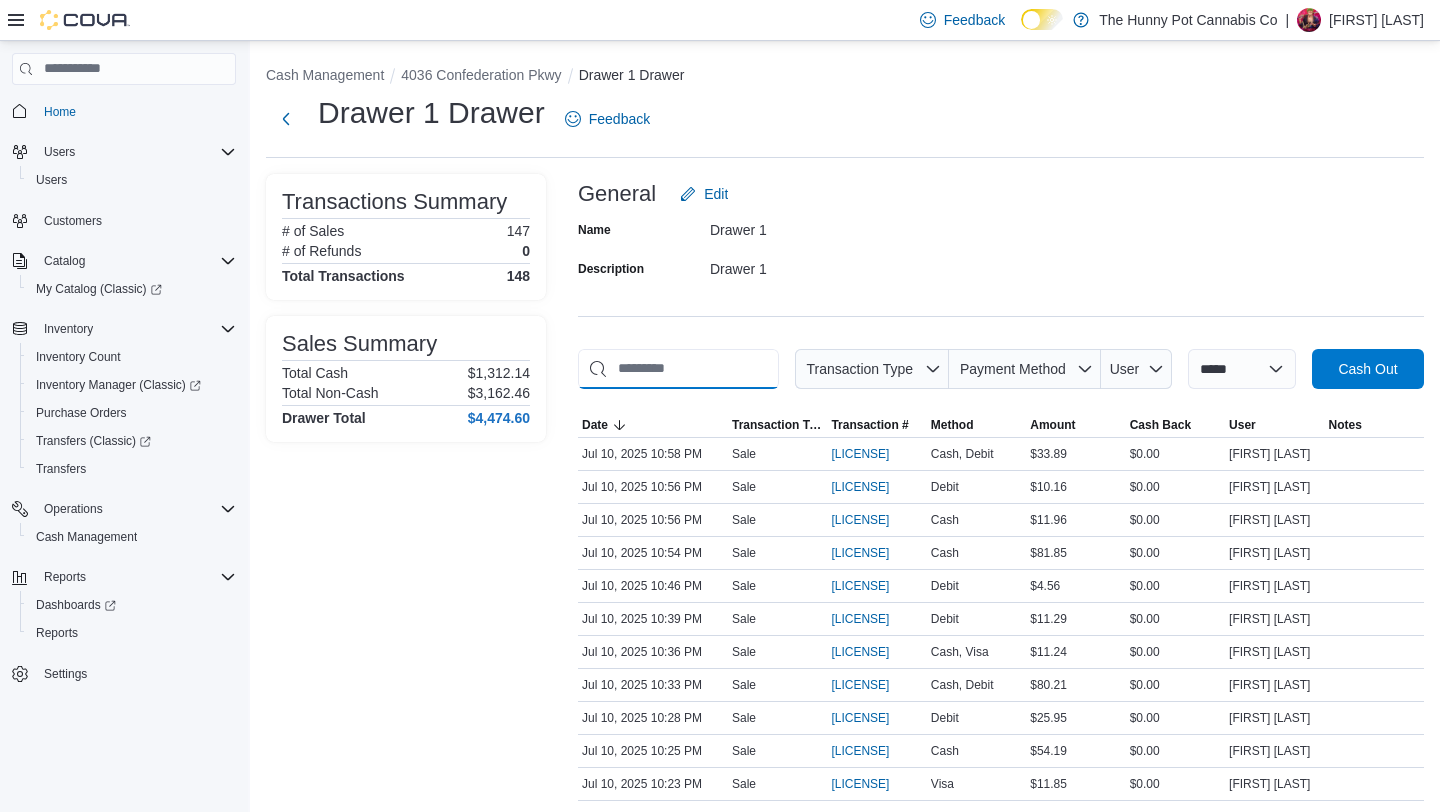 click at bounding box center [678, 369] 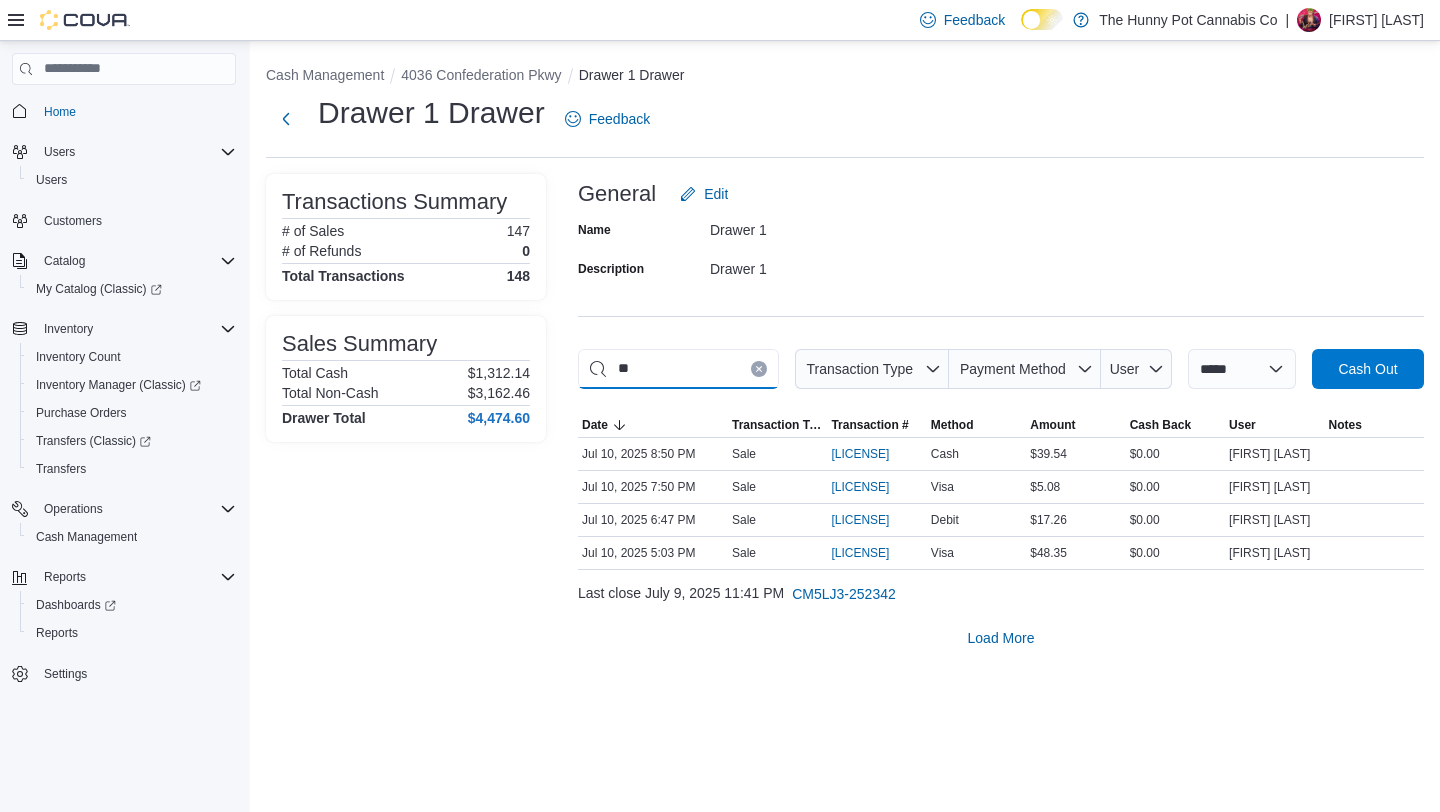 type on "*" 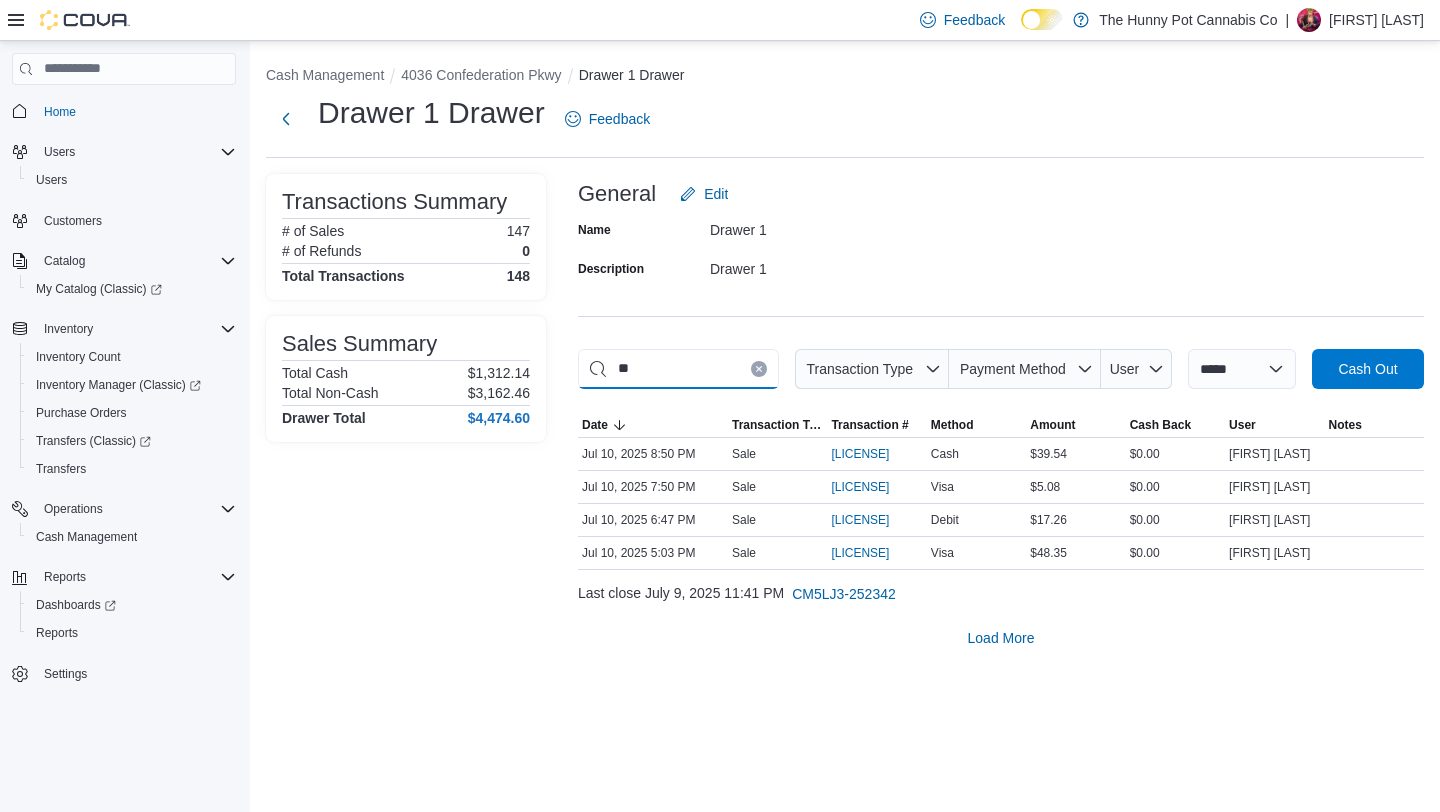 type on "*" 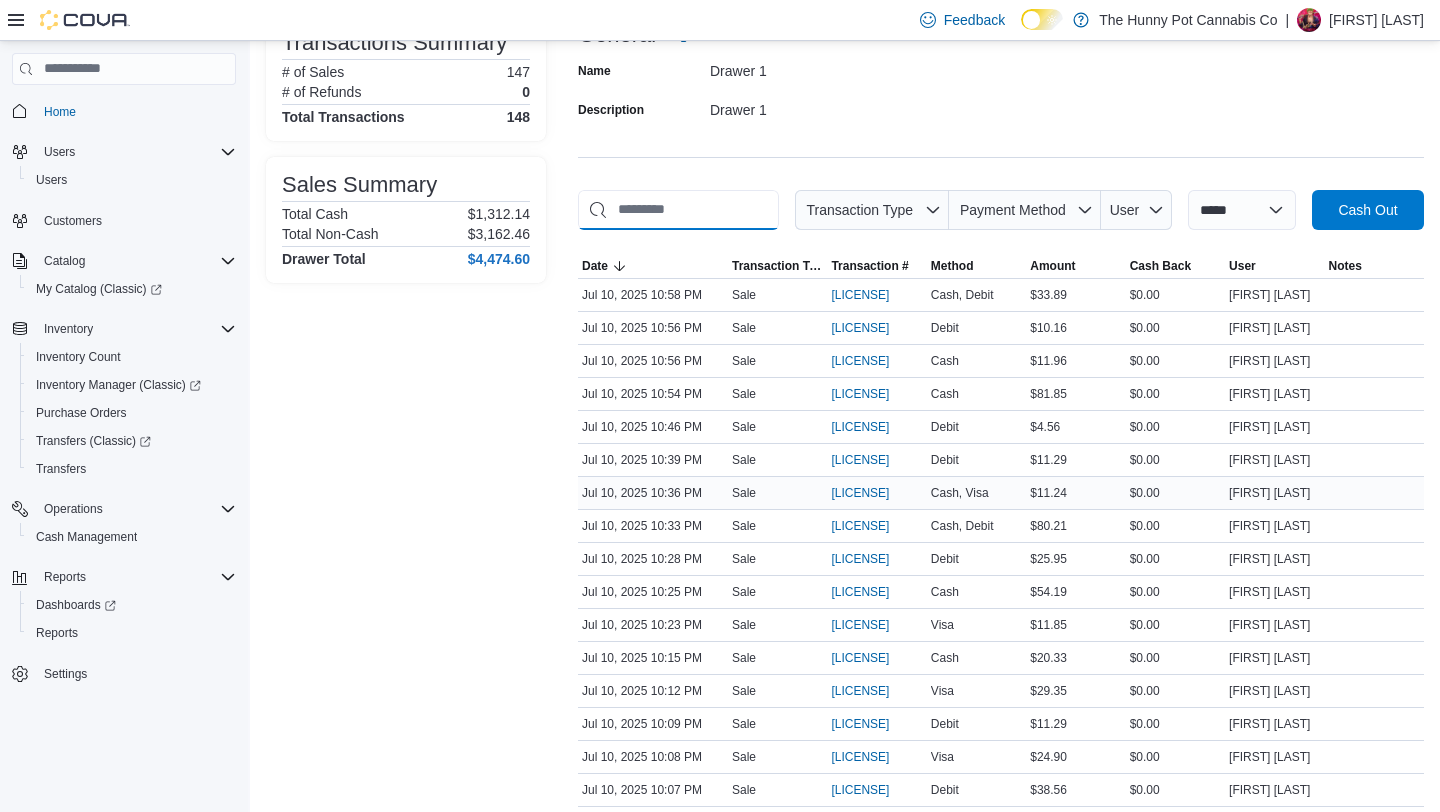 scroll, scrollTop: 192, scrollLeft: 0, axis: vertical 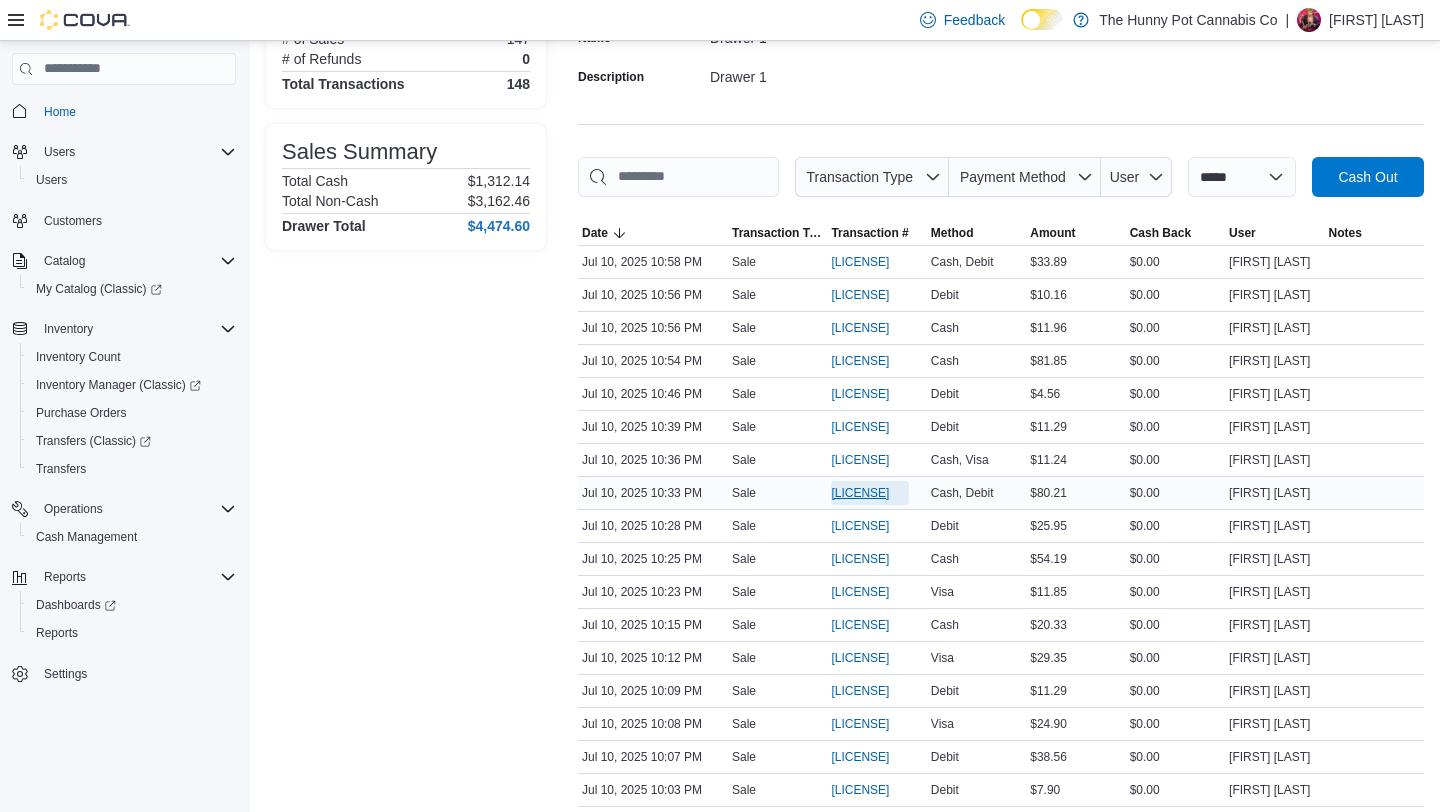 click on "[LICENSE]" at bounding box center [860, 493] 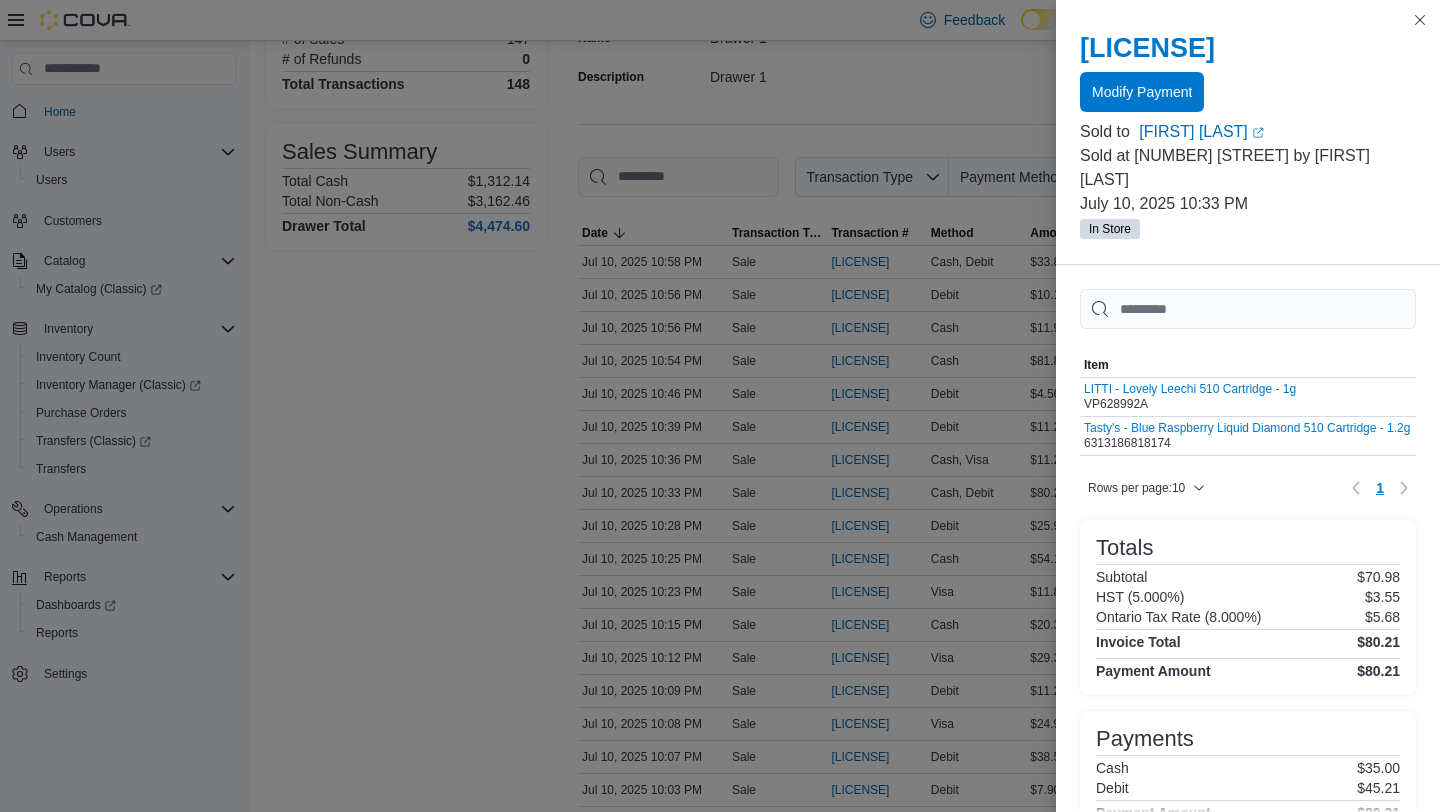 scroll, scrollTop: 96, scrollLeft: 0, axis: vertical 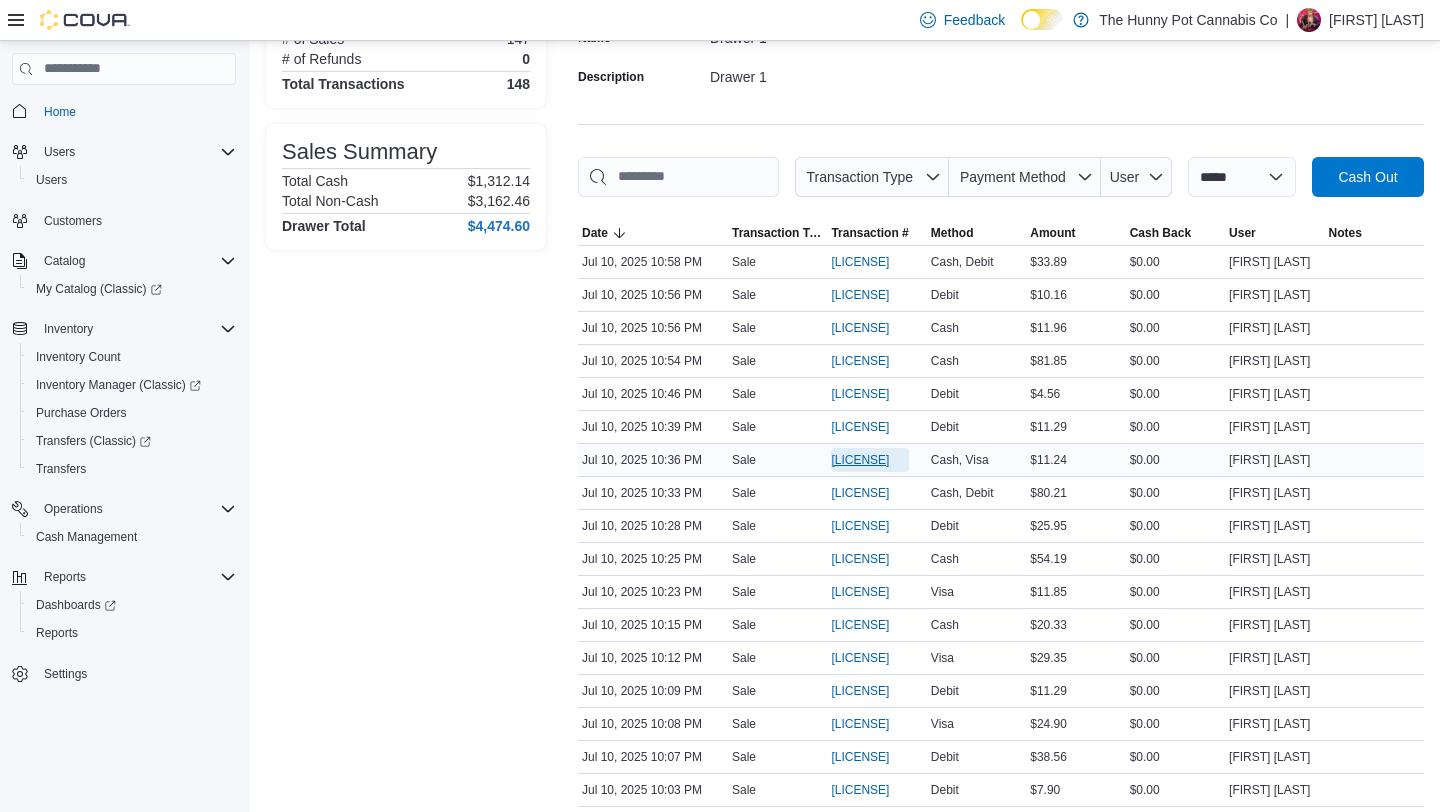 click on "[LICENSE]" at bounding box center (860, 460) 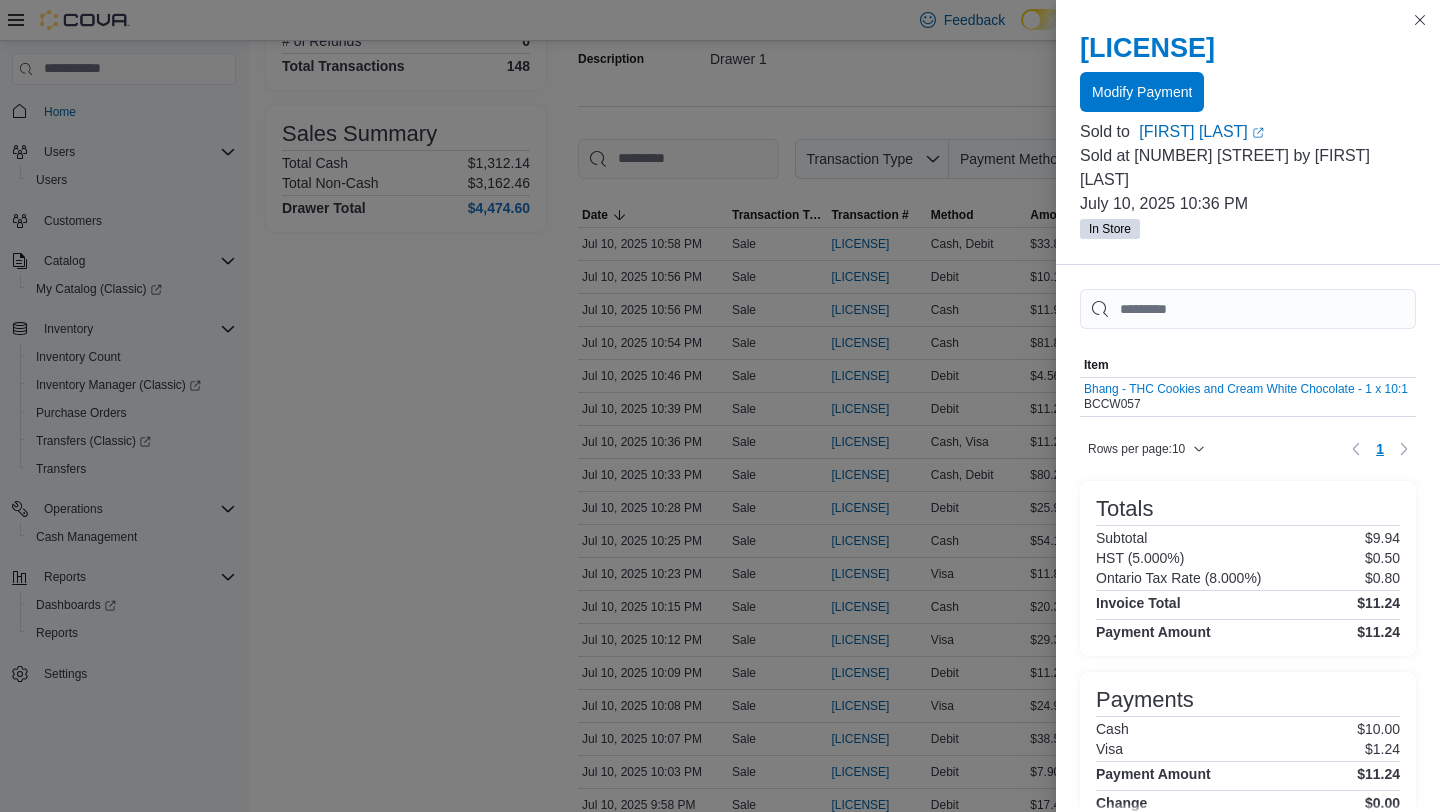 scroll, scrollTop: 198, scrollLeft: 0, axis: vertical 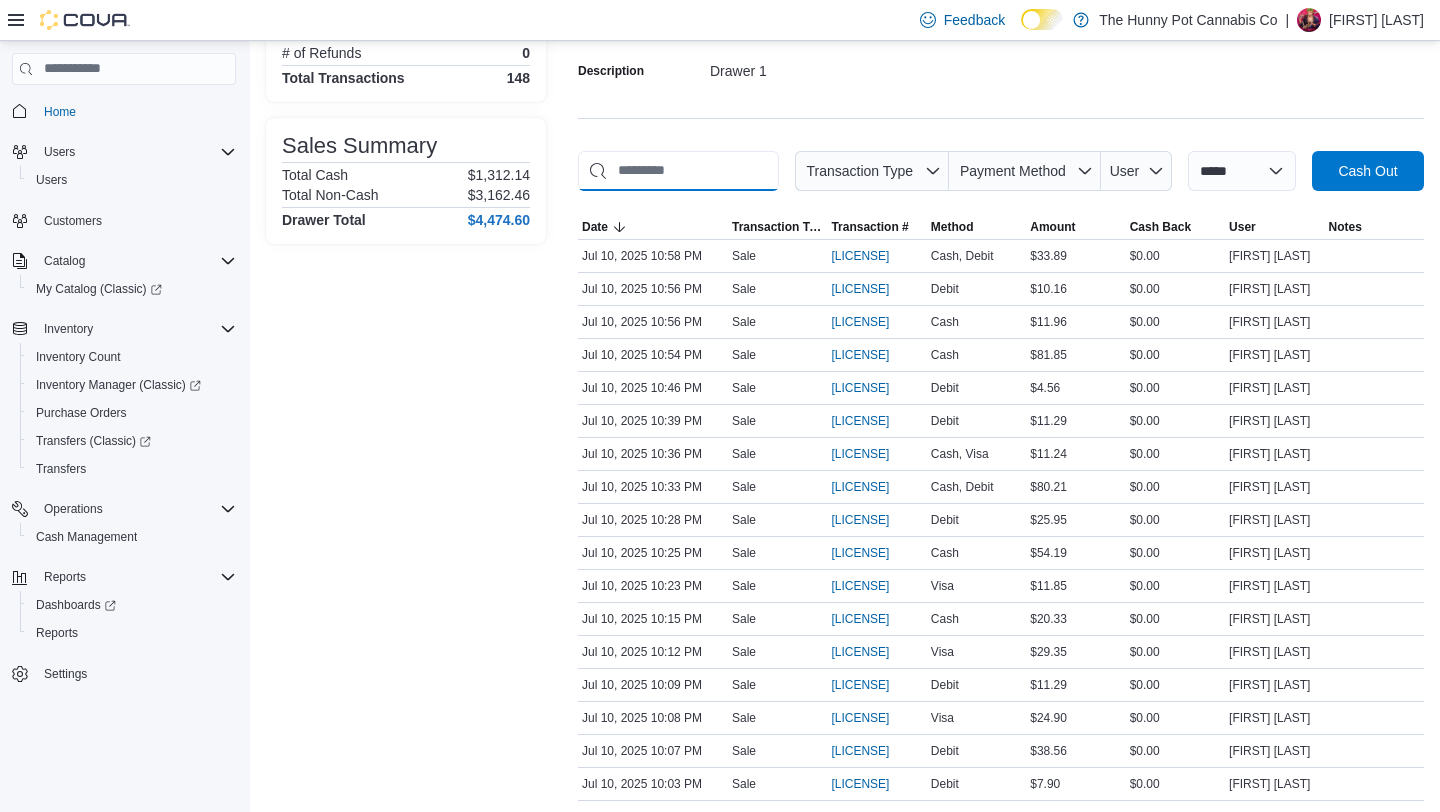 click at bounding box center [678, 171] 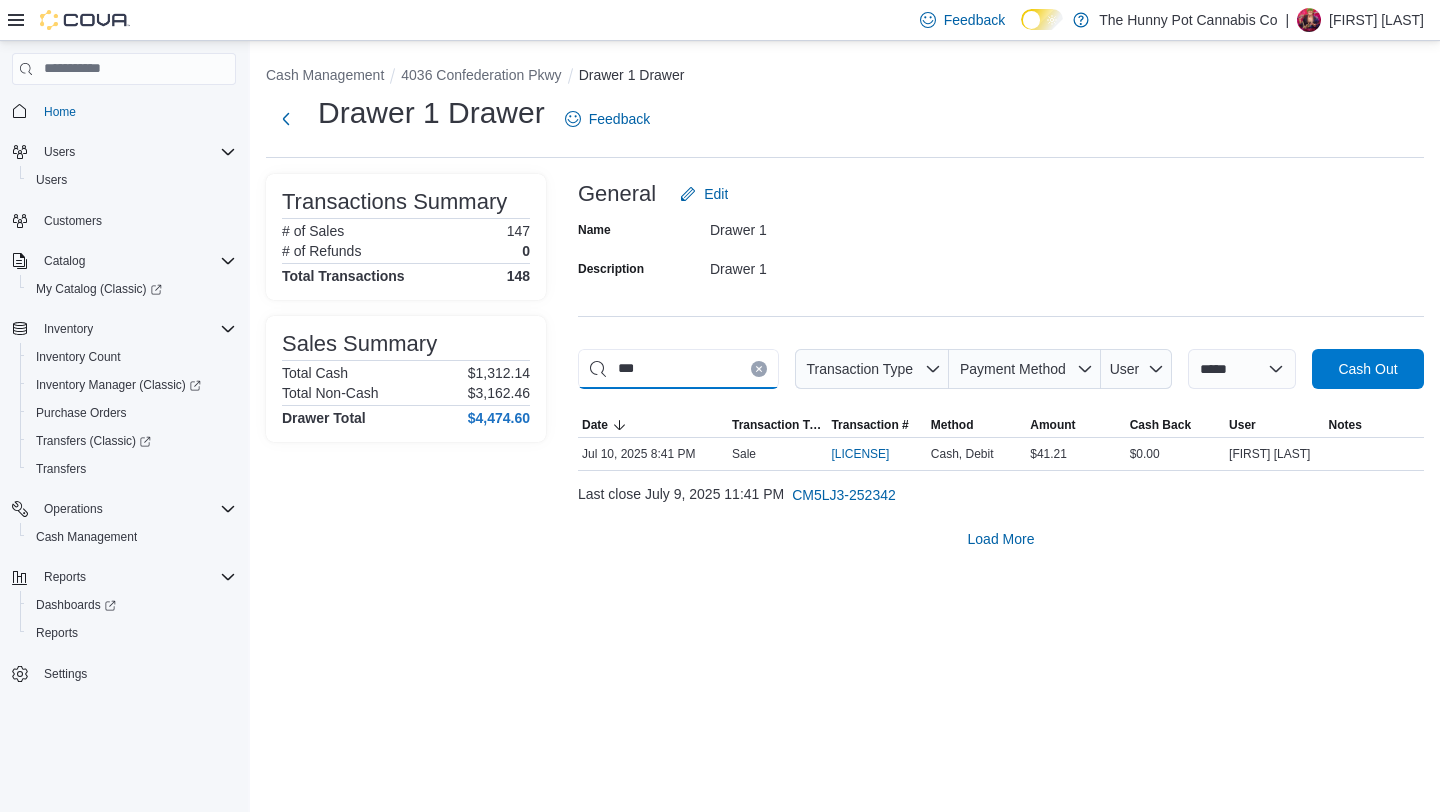 scroll, scrollTop: 0, scrollLeft: 0, axis: both 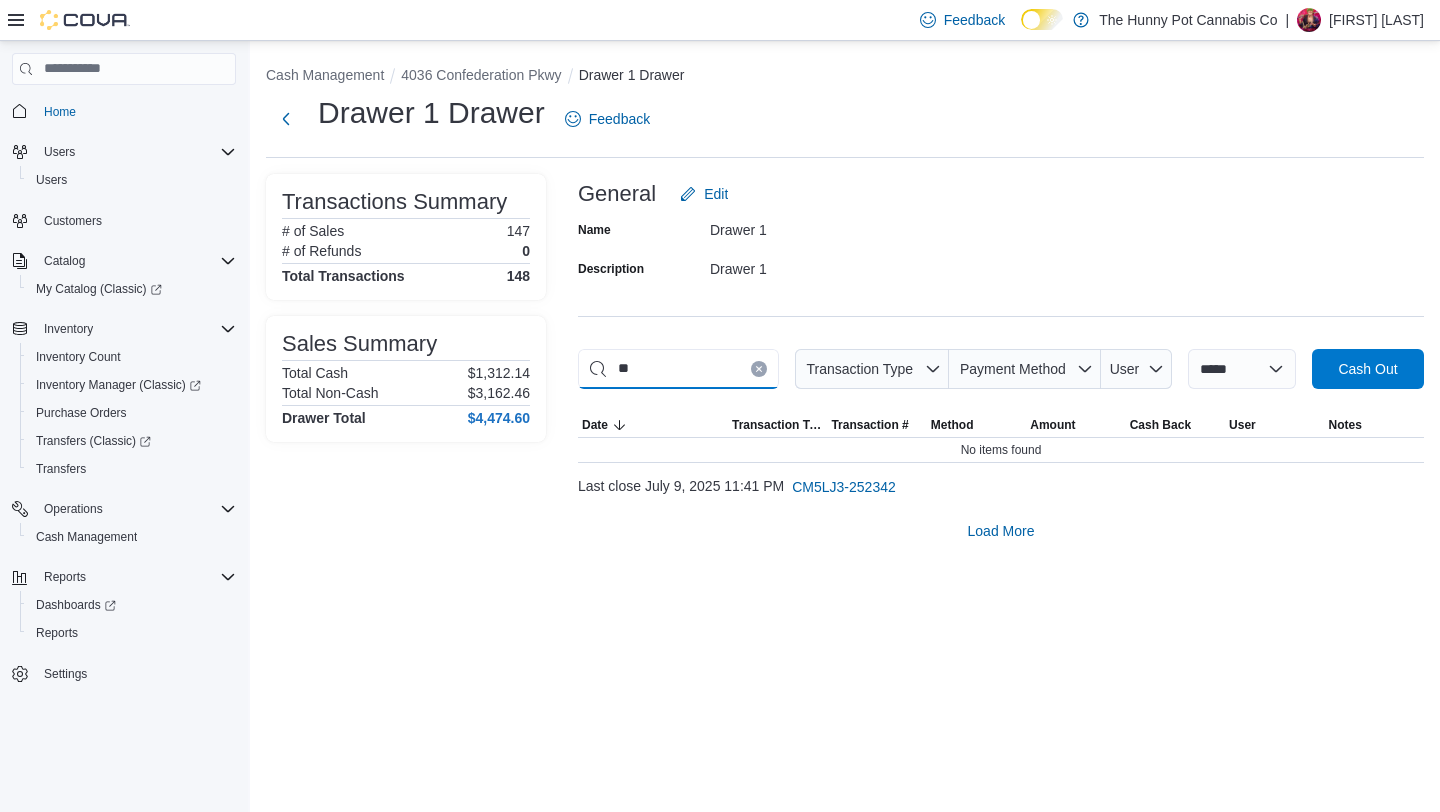 type on "*" 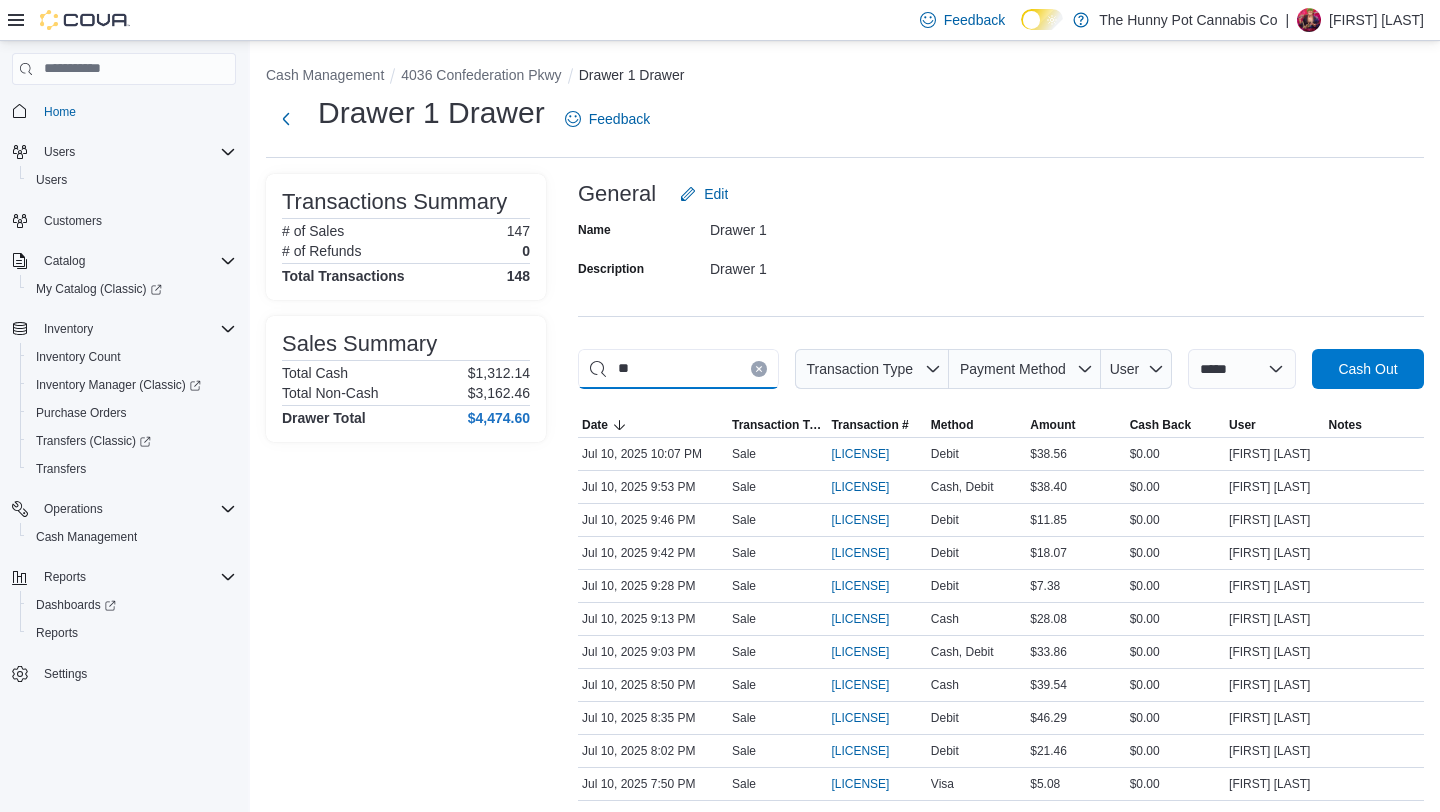 type on "*" 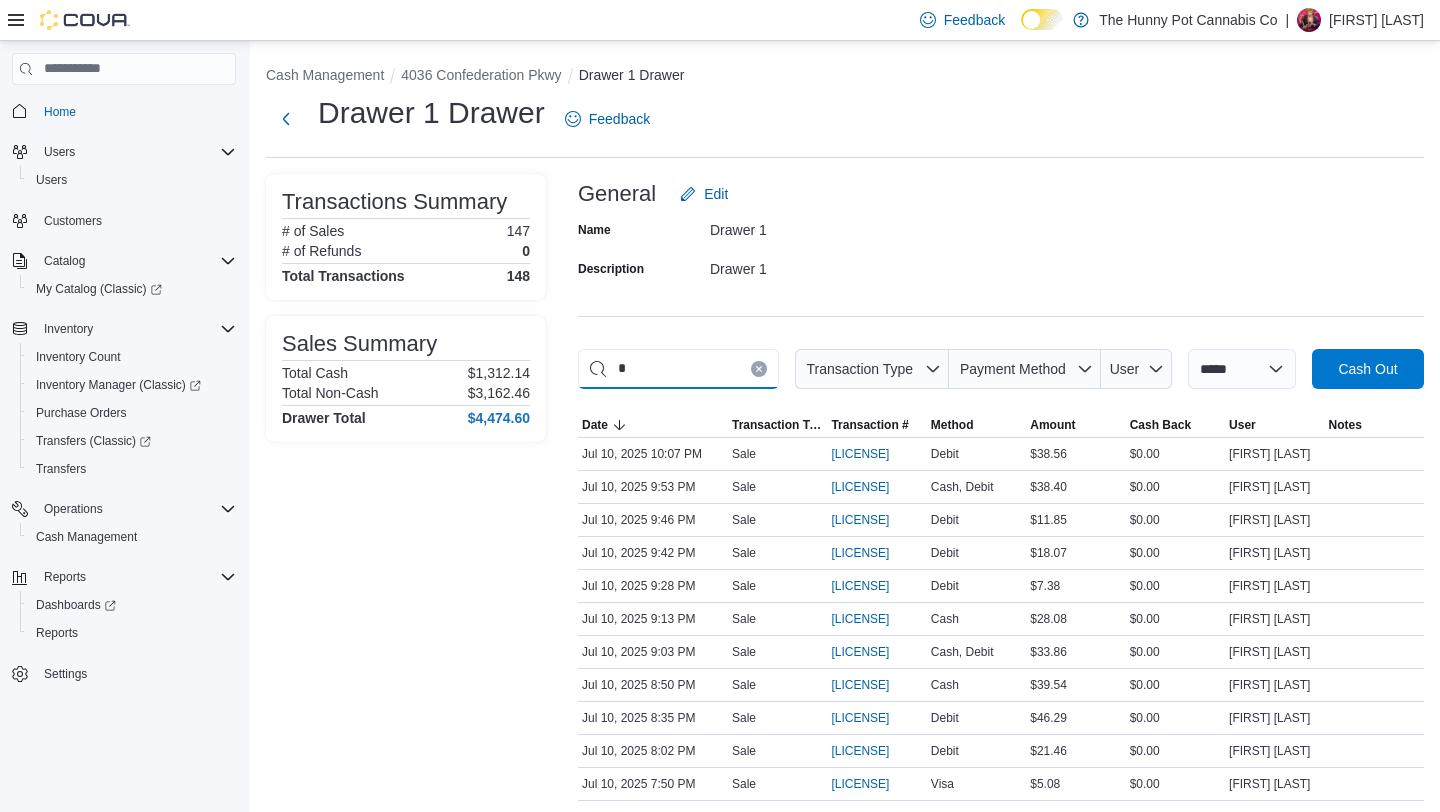 type 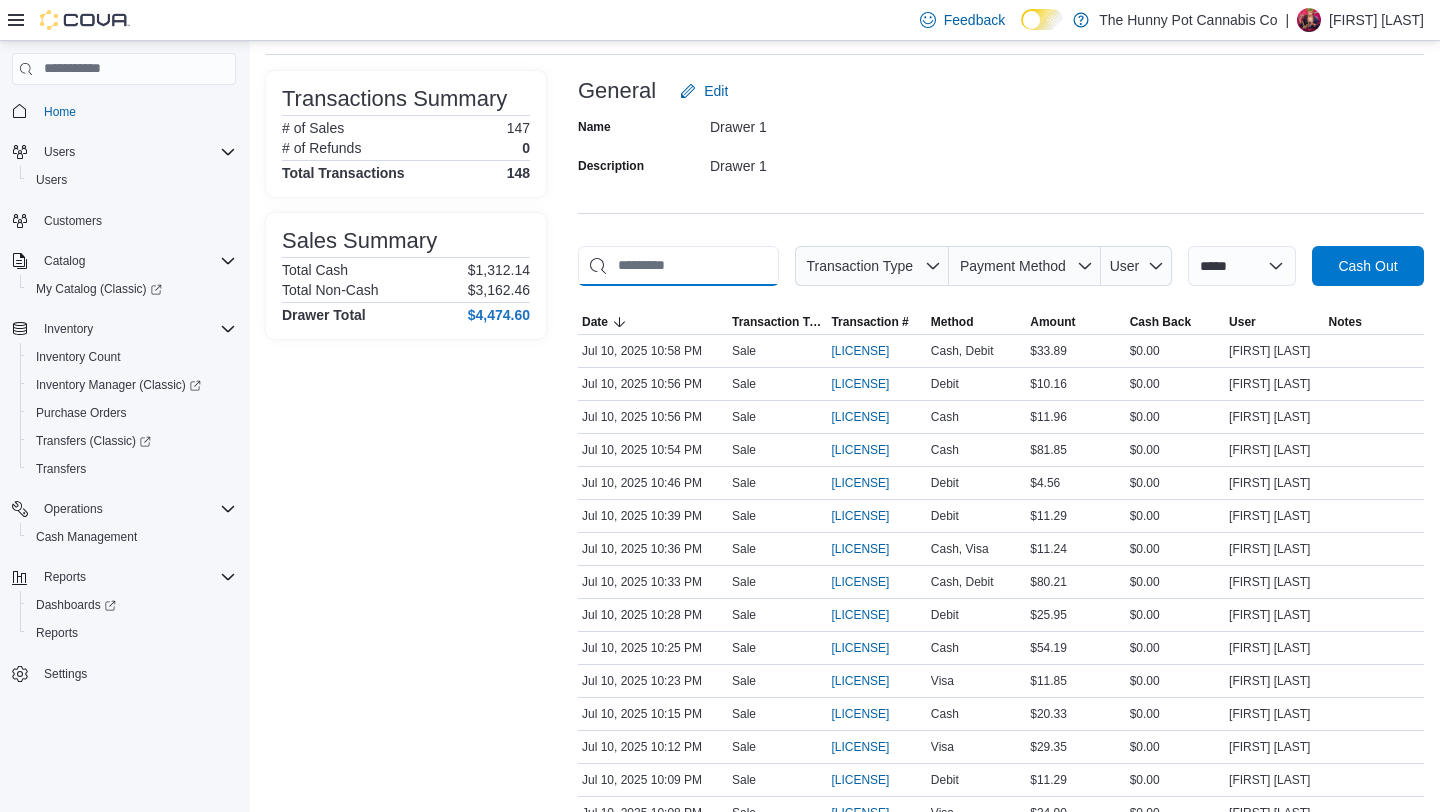 scroll, scrollTop: 0, scrollLeft: 0, axis: both 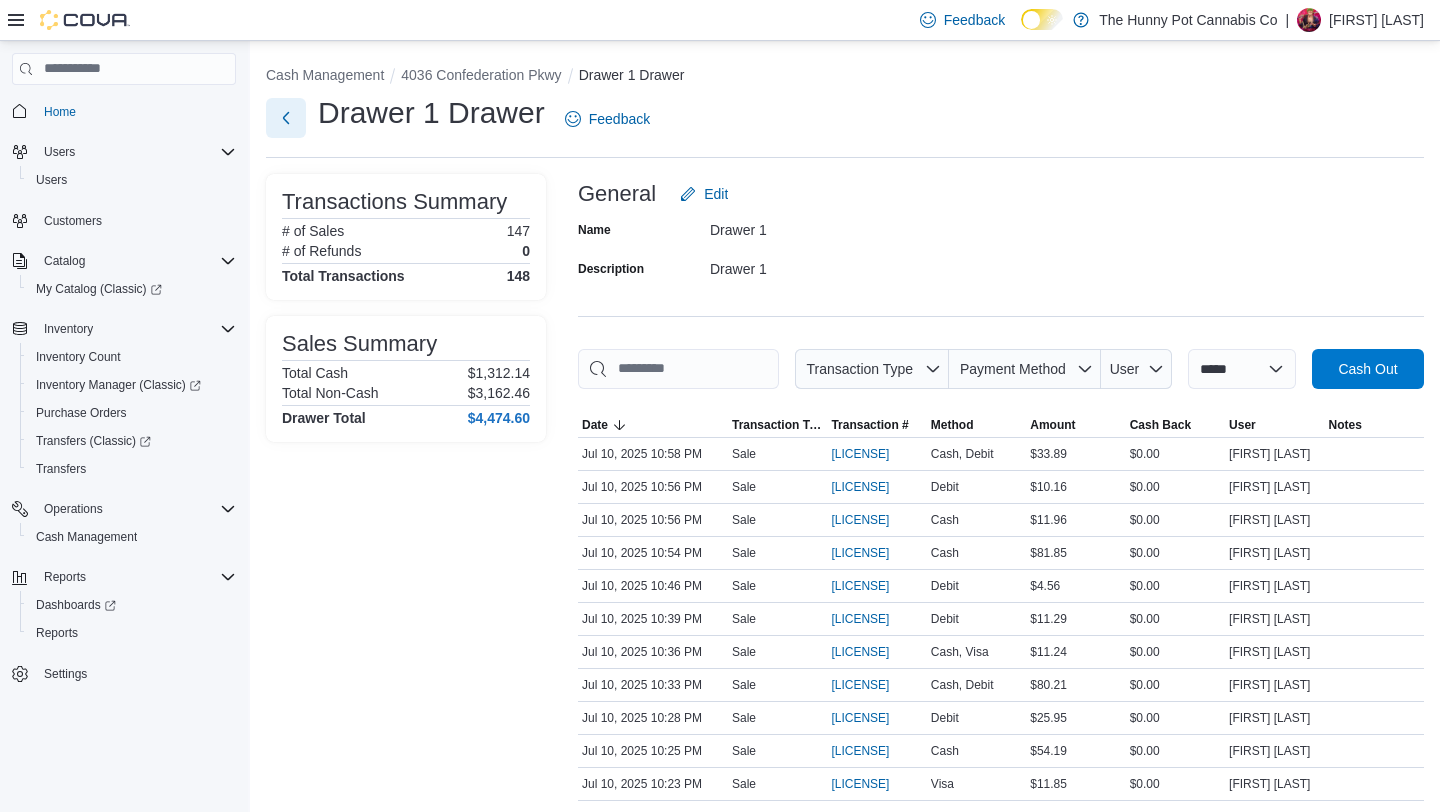 click at bounding box center [286, 118] 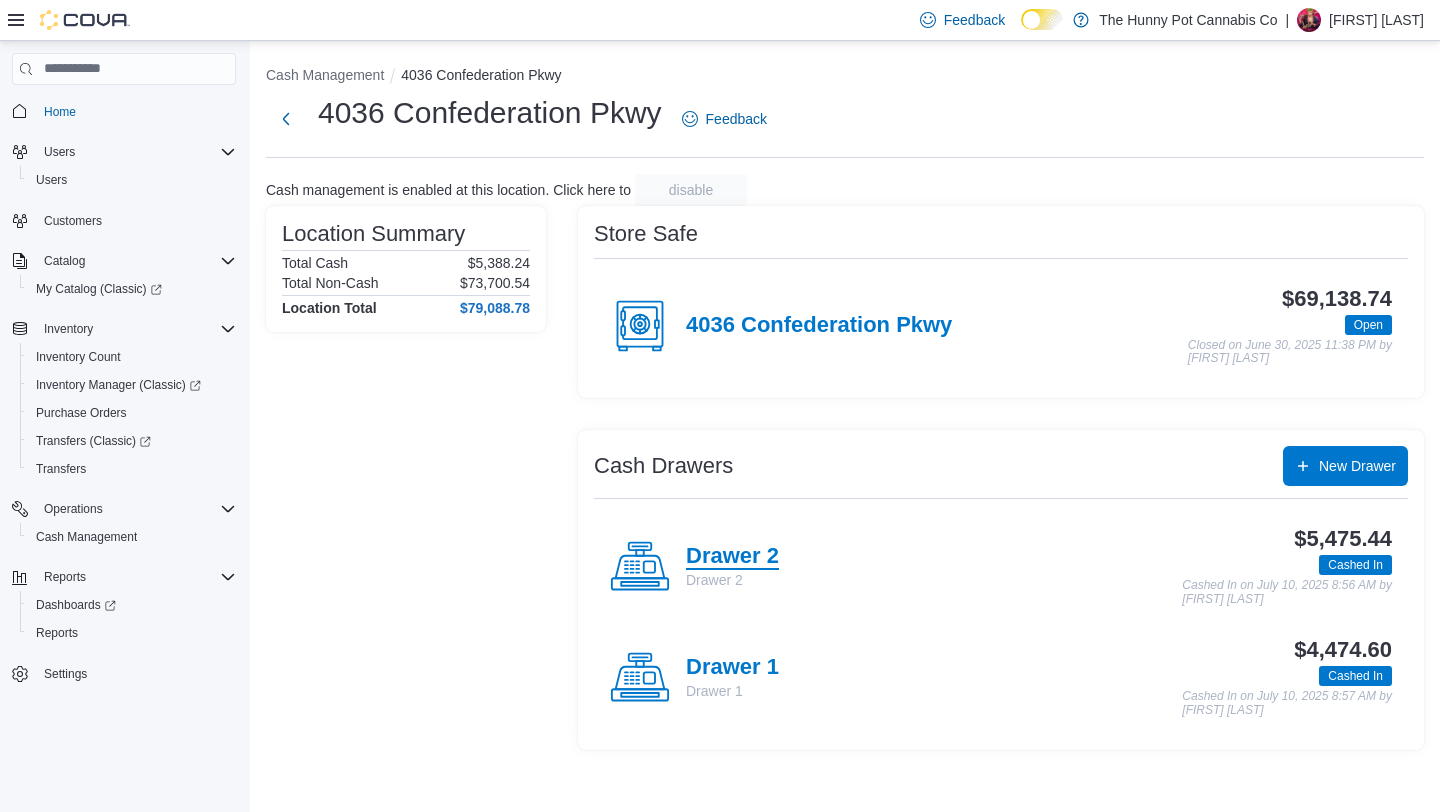 click on "Drawer 2" at bounding box center (732, 557) 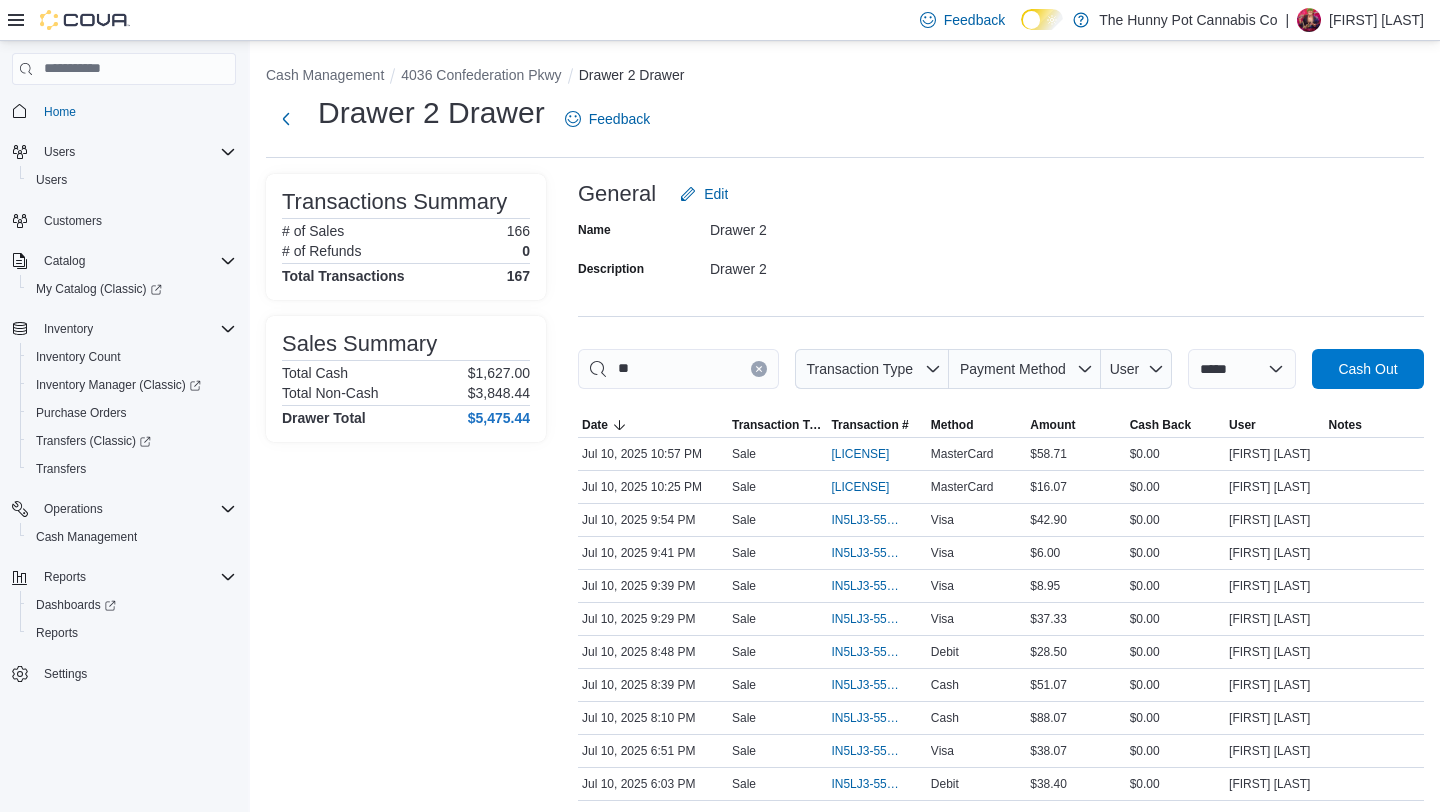 type on "*" 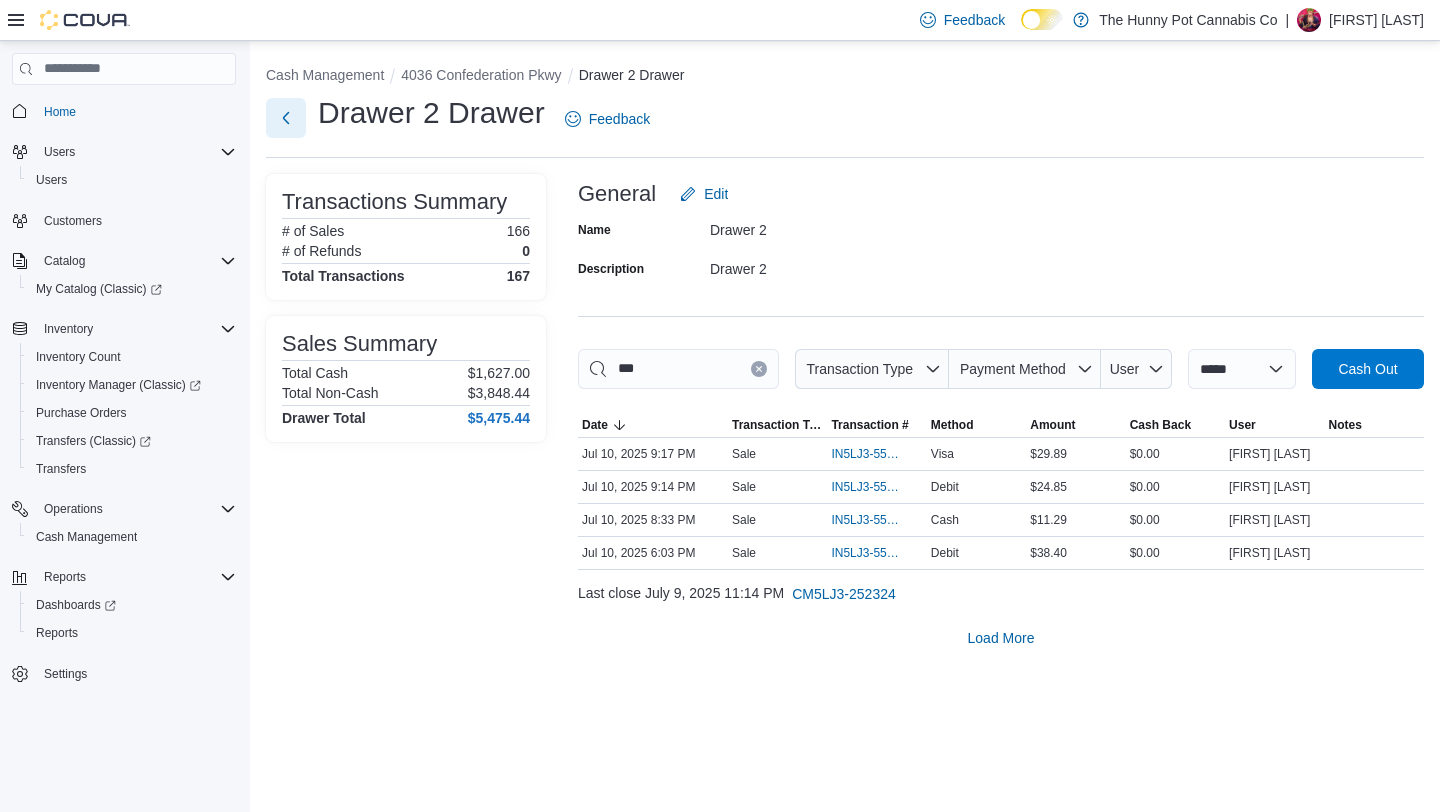 type on "***" 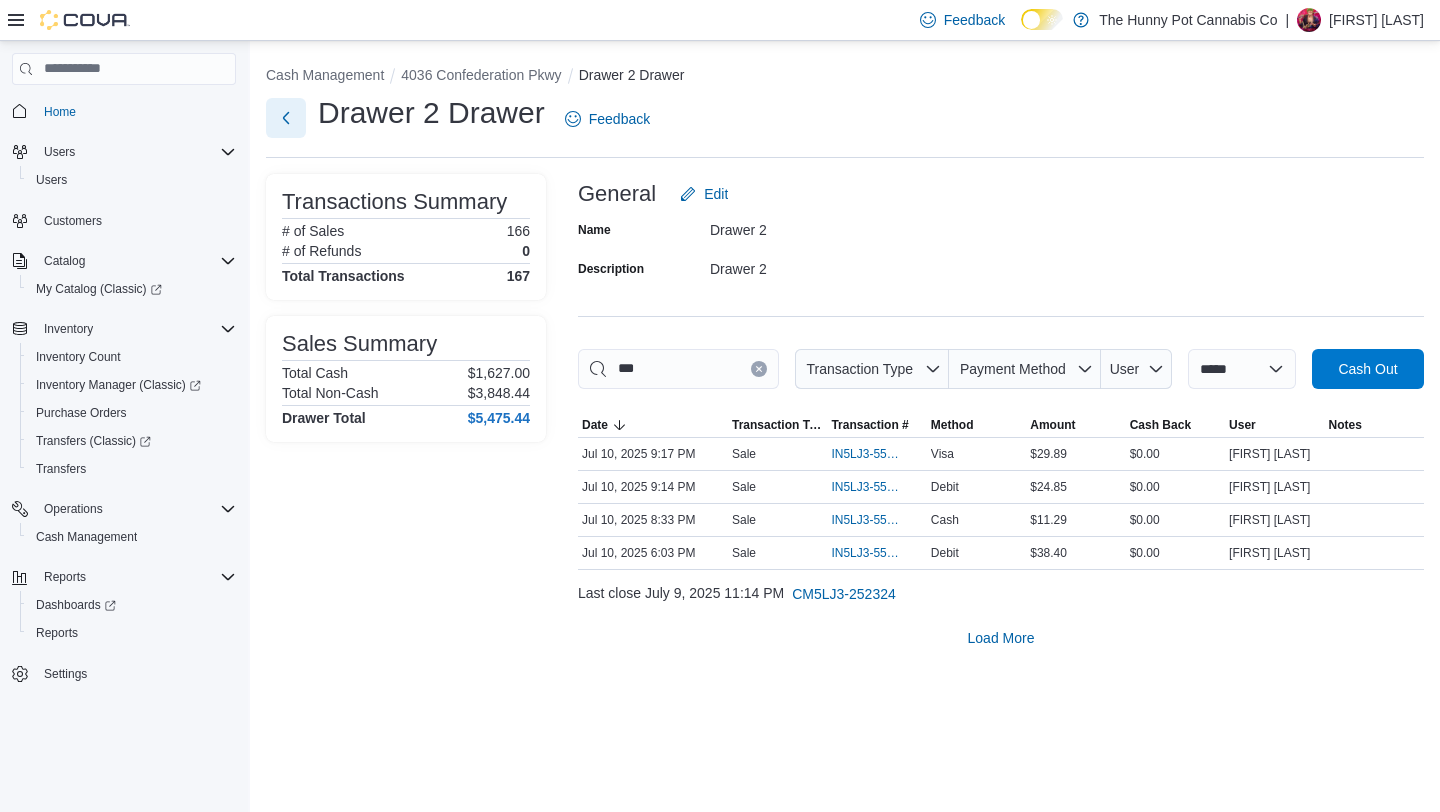 click at bounding box center [286, 118] 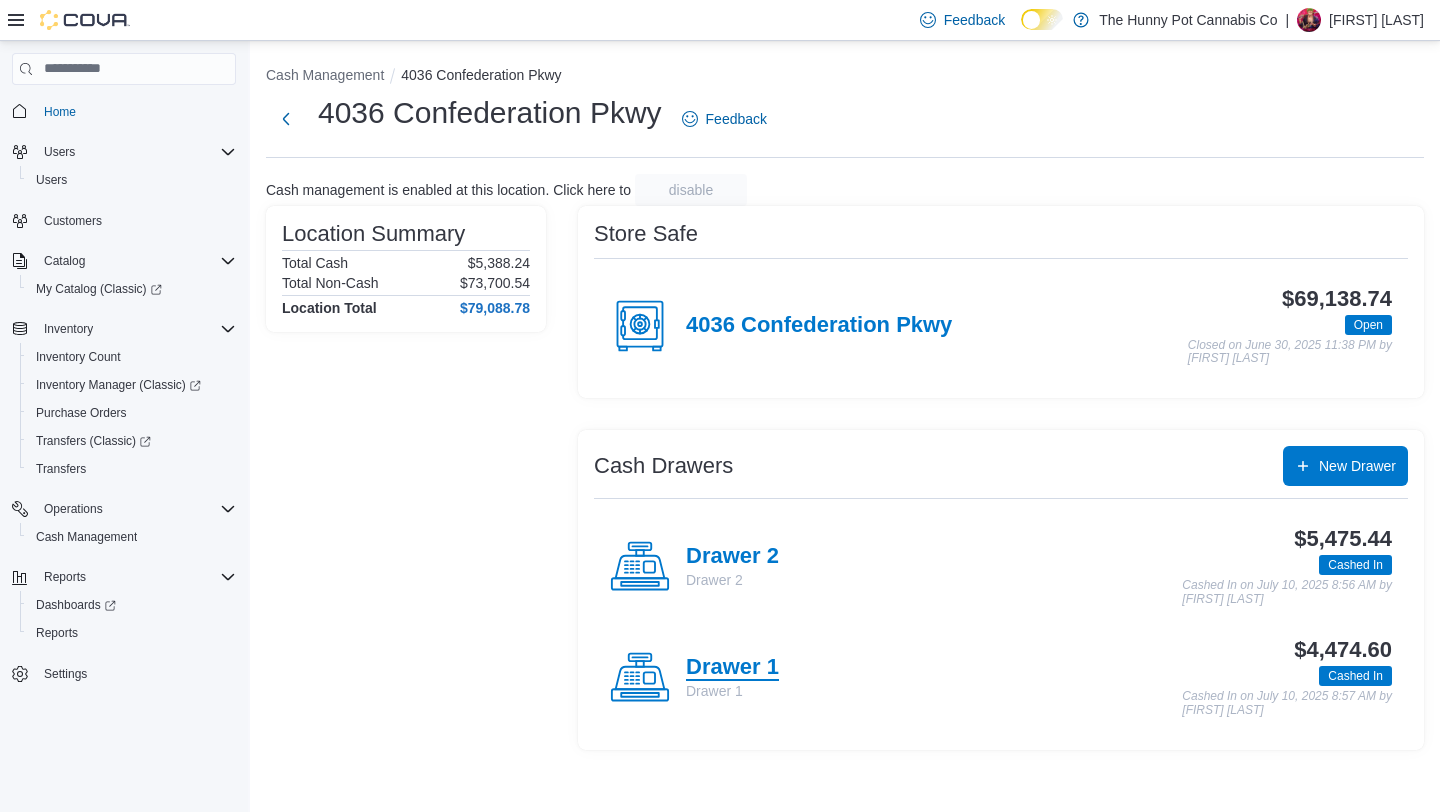 click on "Drawer 1" at bounding box center [732, 668] 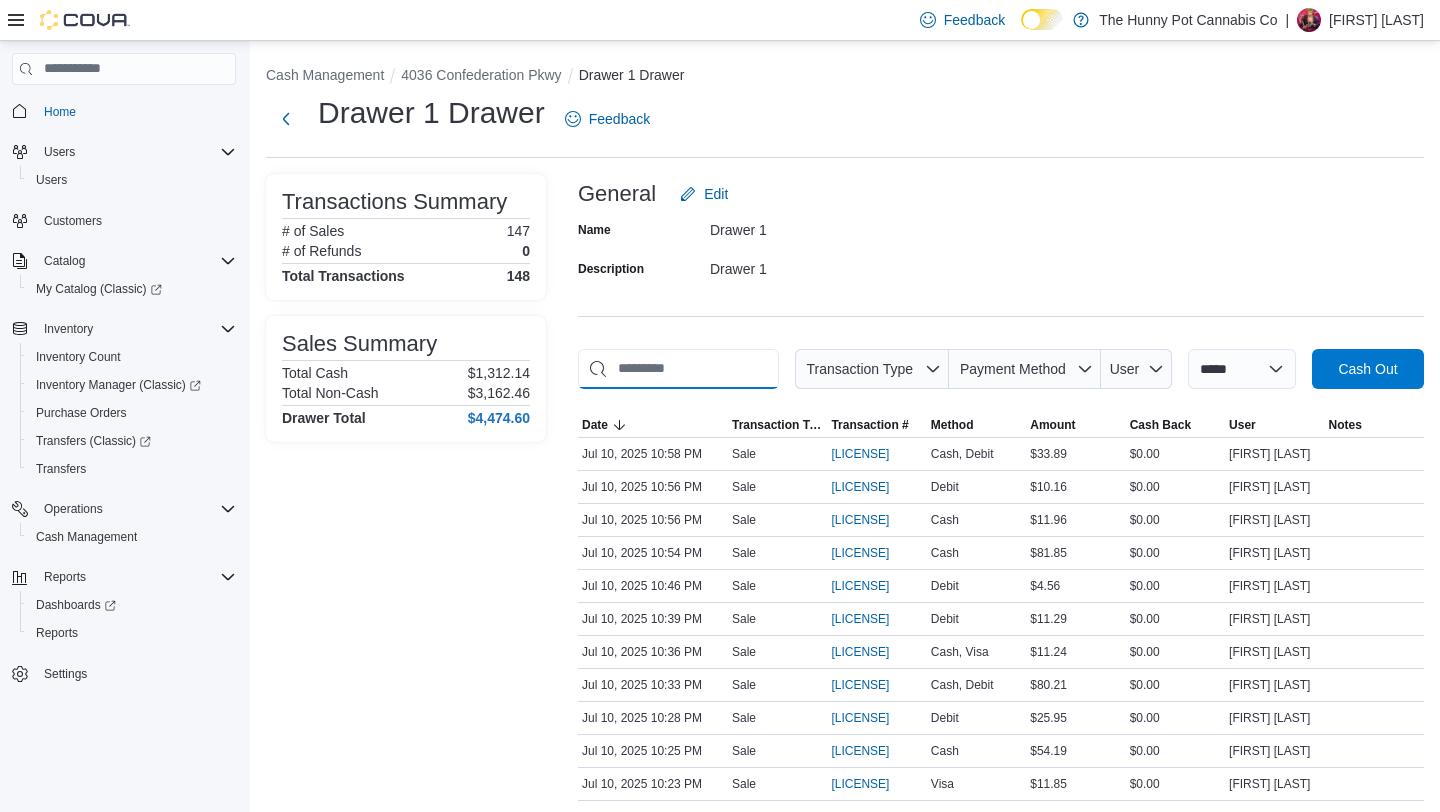 click at bounding box center (678, 369) 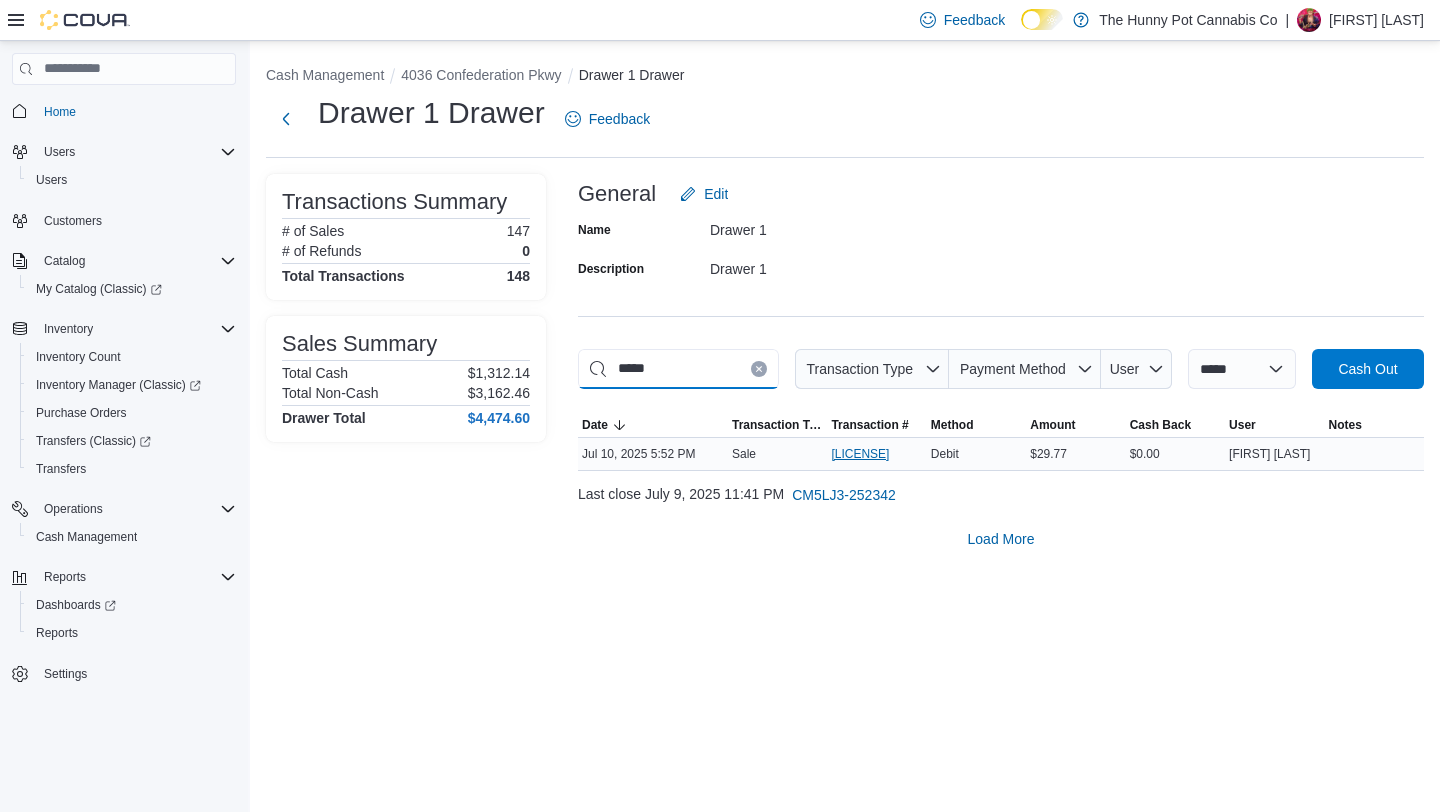 type on "*****" 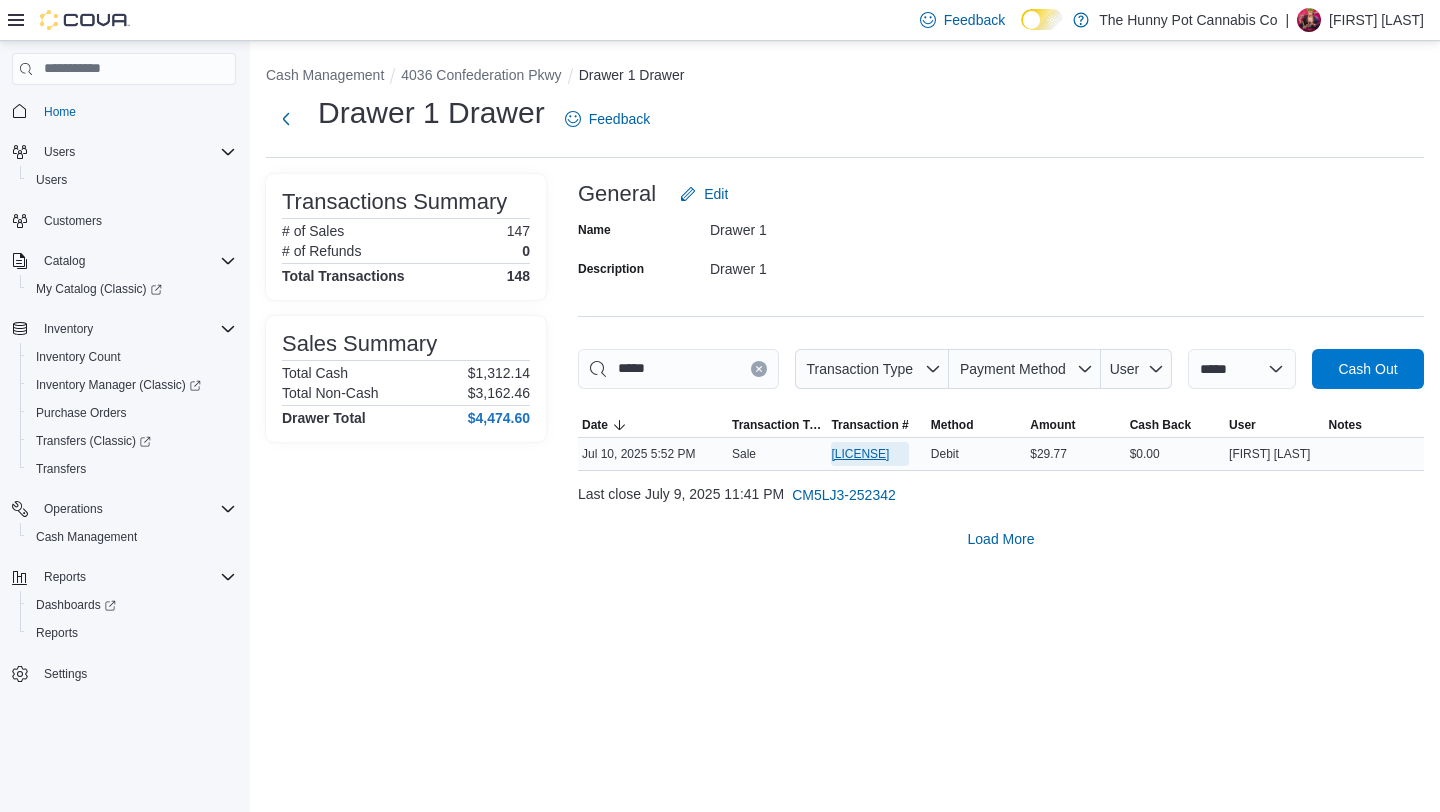 click on "[LICENSE]" at bounding box center (860, 454) 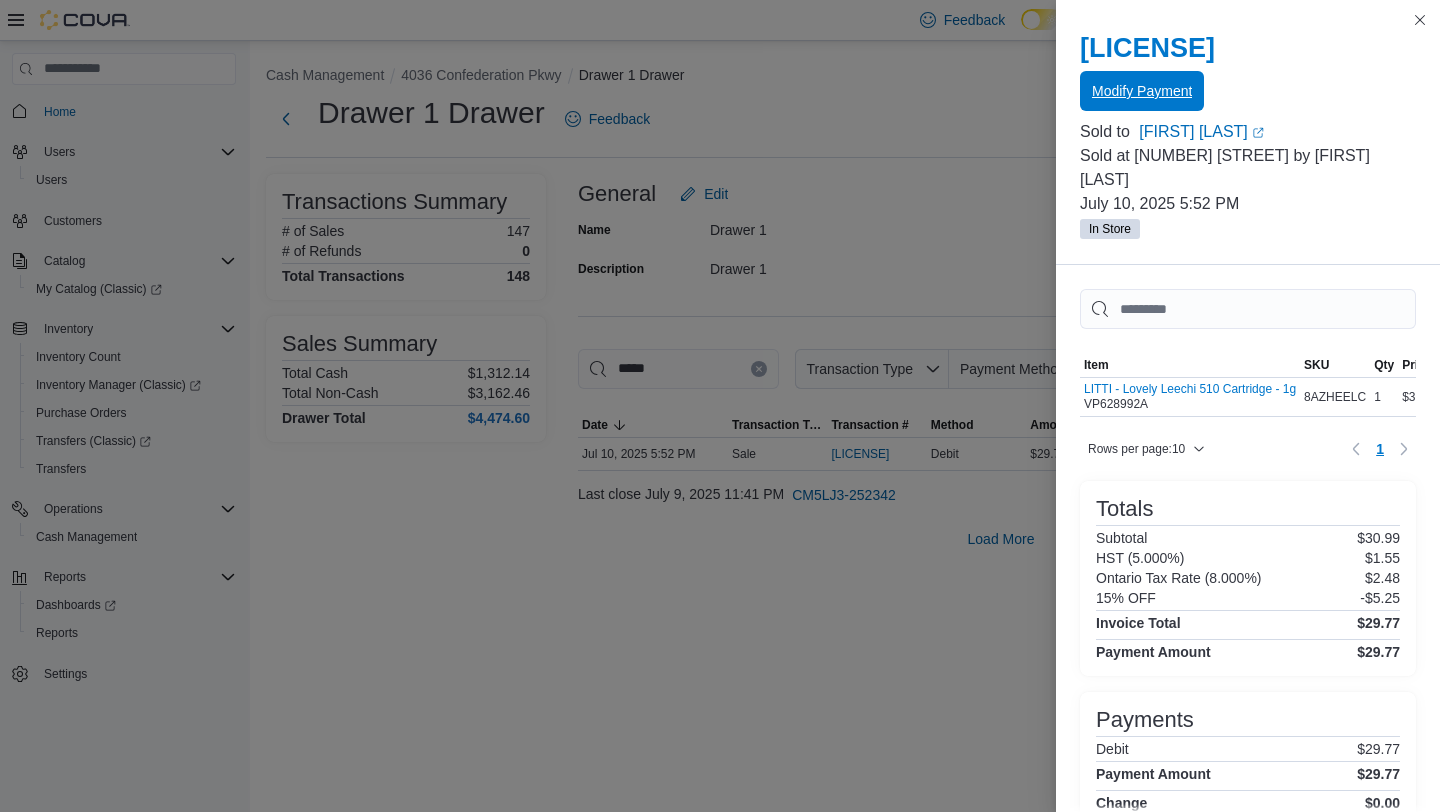 click on "Modify Payment" at bounding box center (1142, 91) 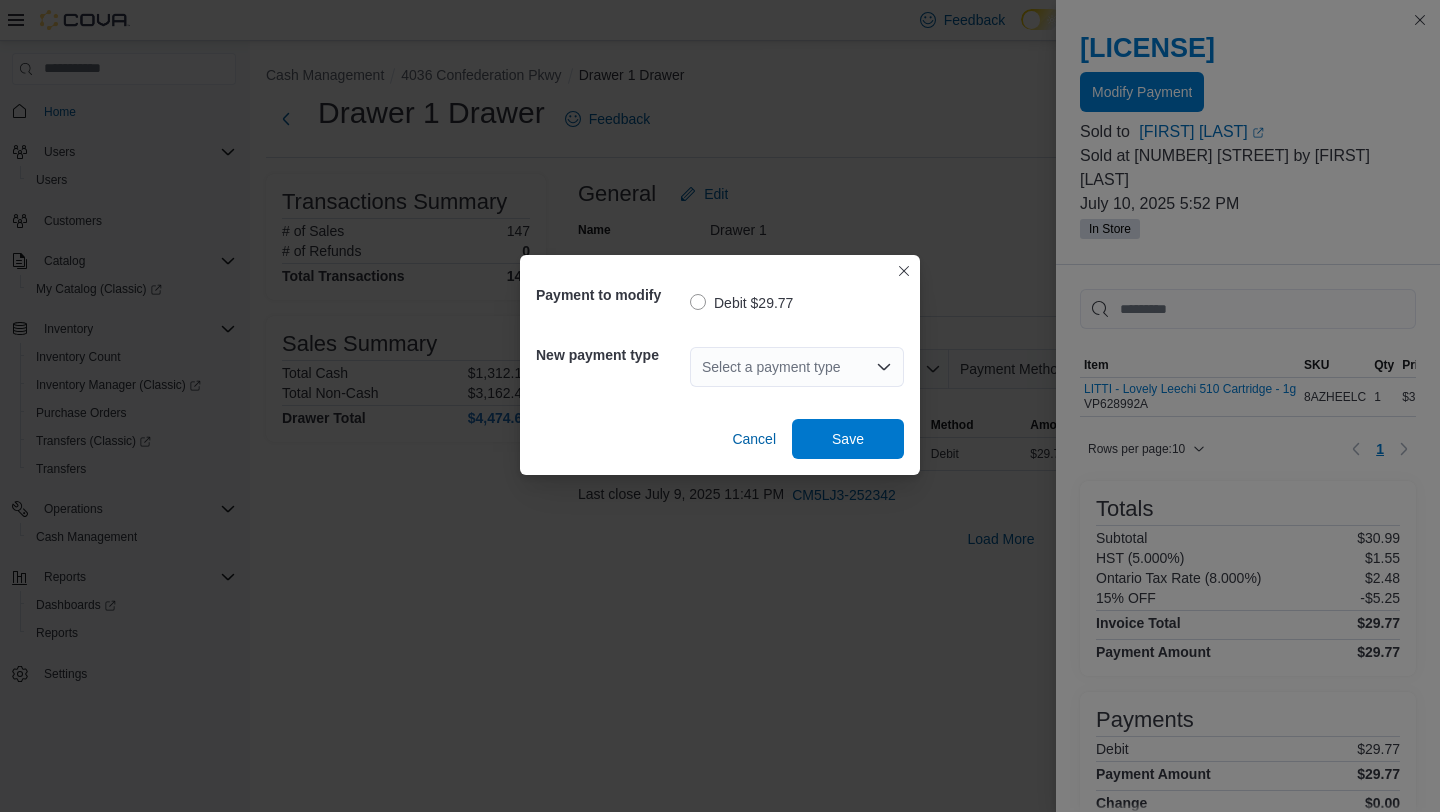 click on "Select a payment type" at bounding box center [797, 367] 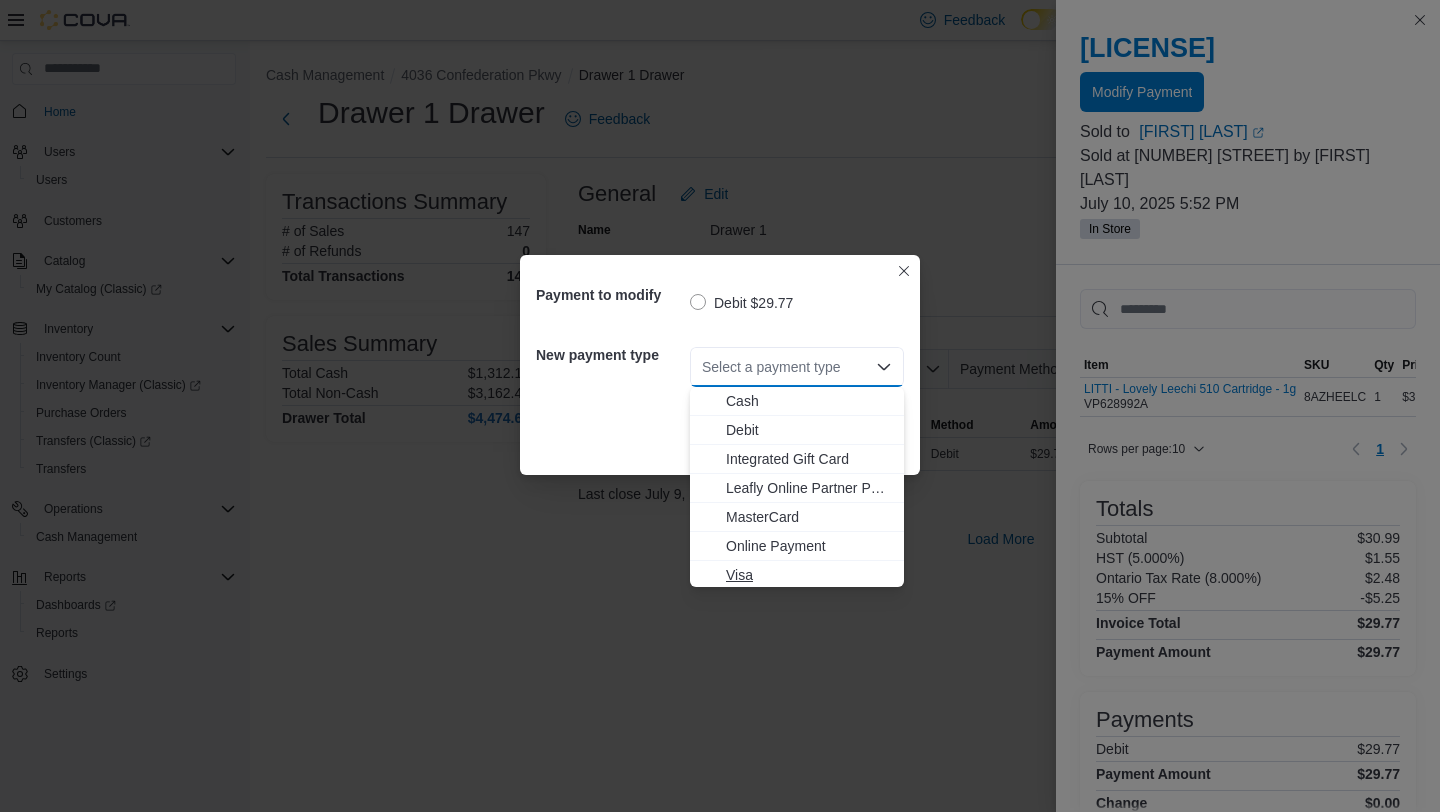 click on "Visa" at bounding box center (809, 575) 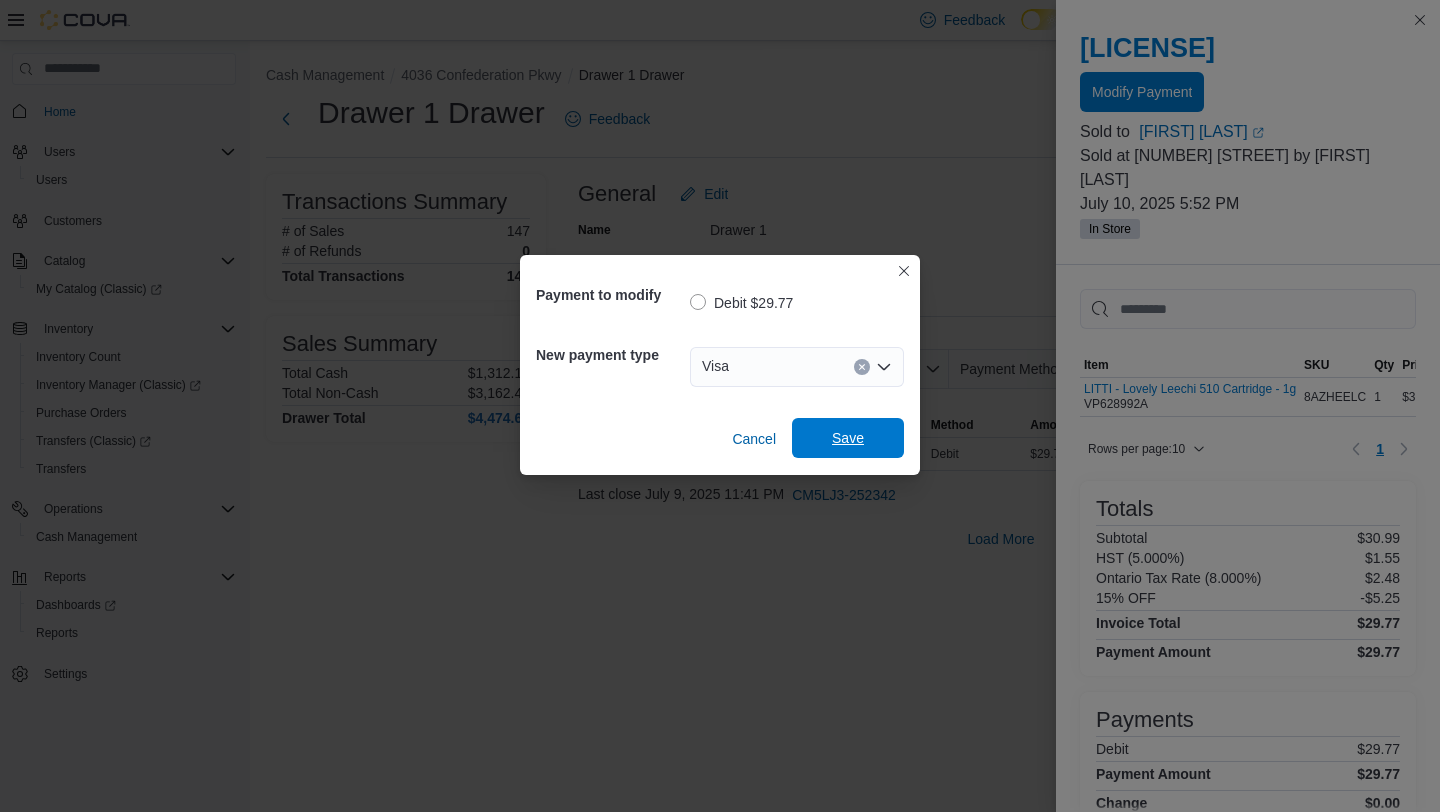 click on "Save" at bounding box center (848, 438) 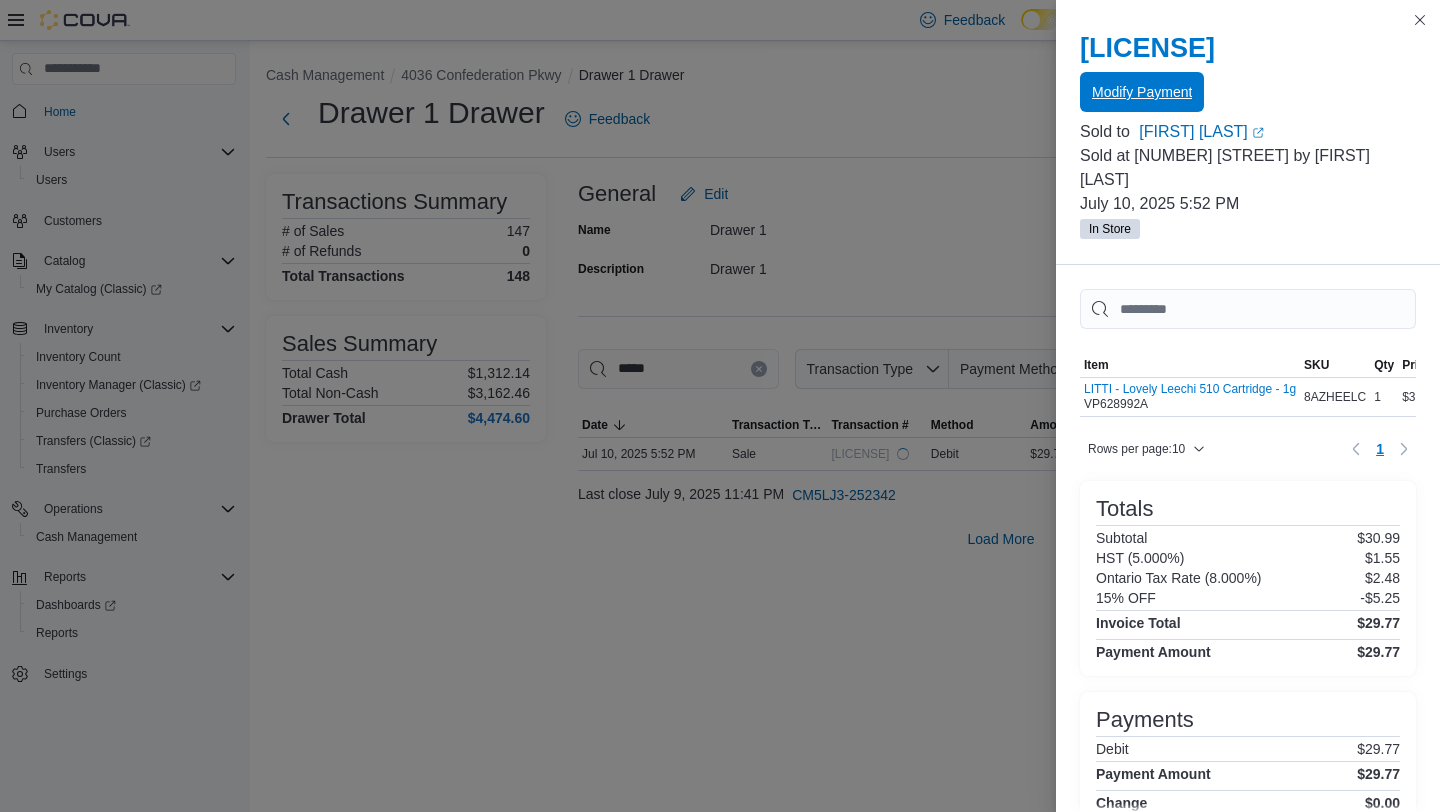 scroll, scrollTop: 0, scrollLeft: 0, axis: both 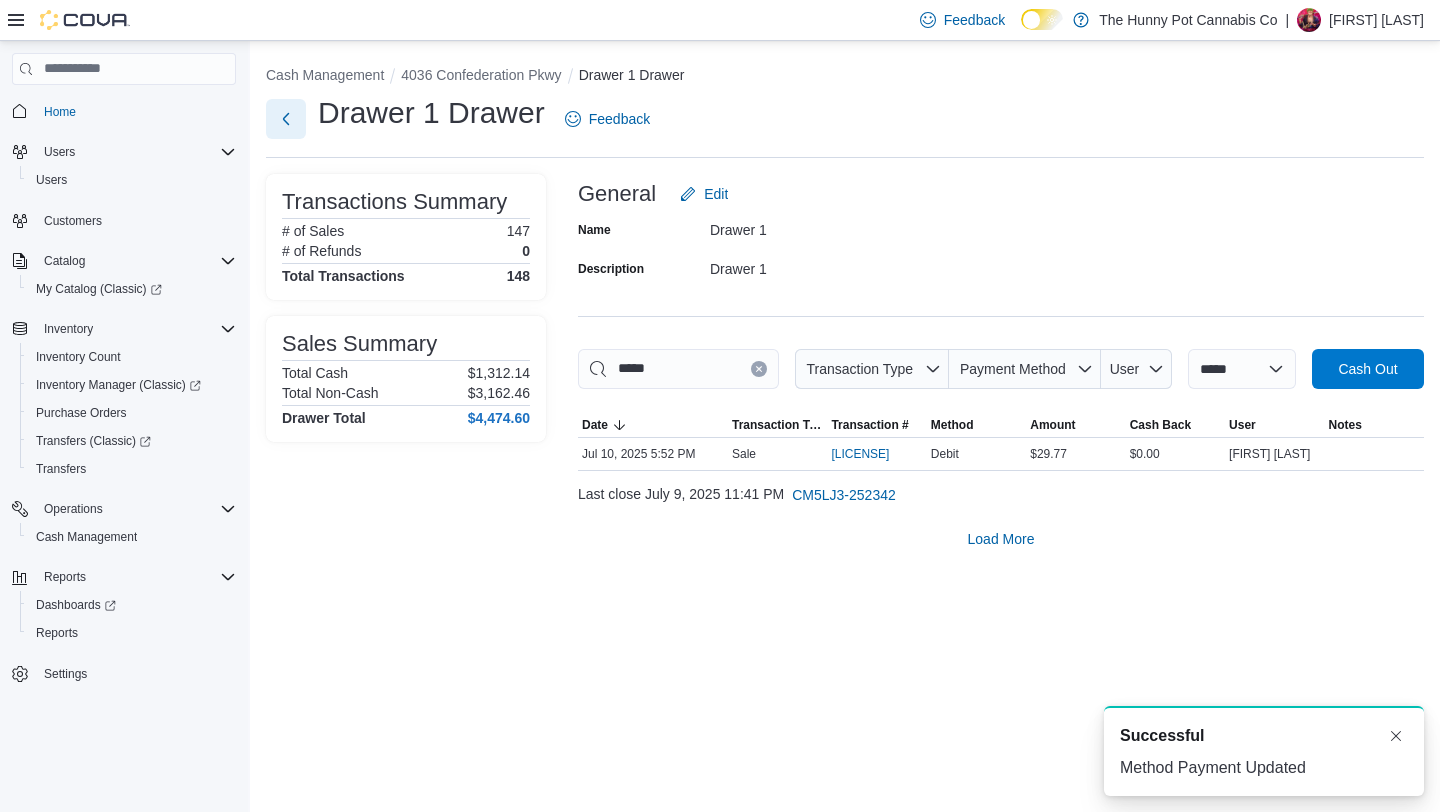click at bounding box center [286, 119] 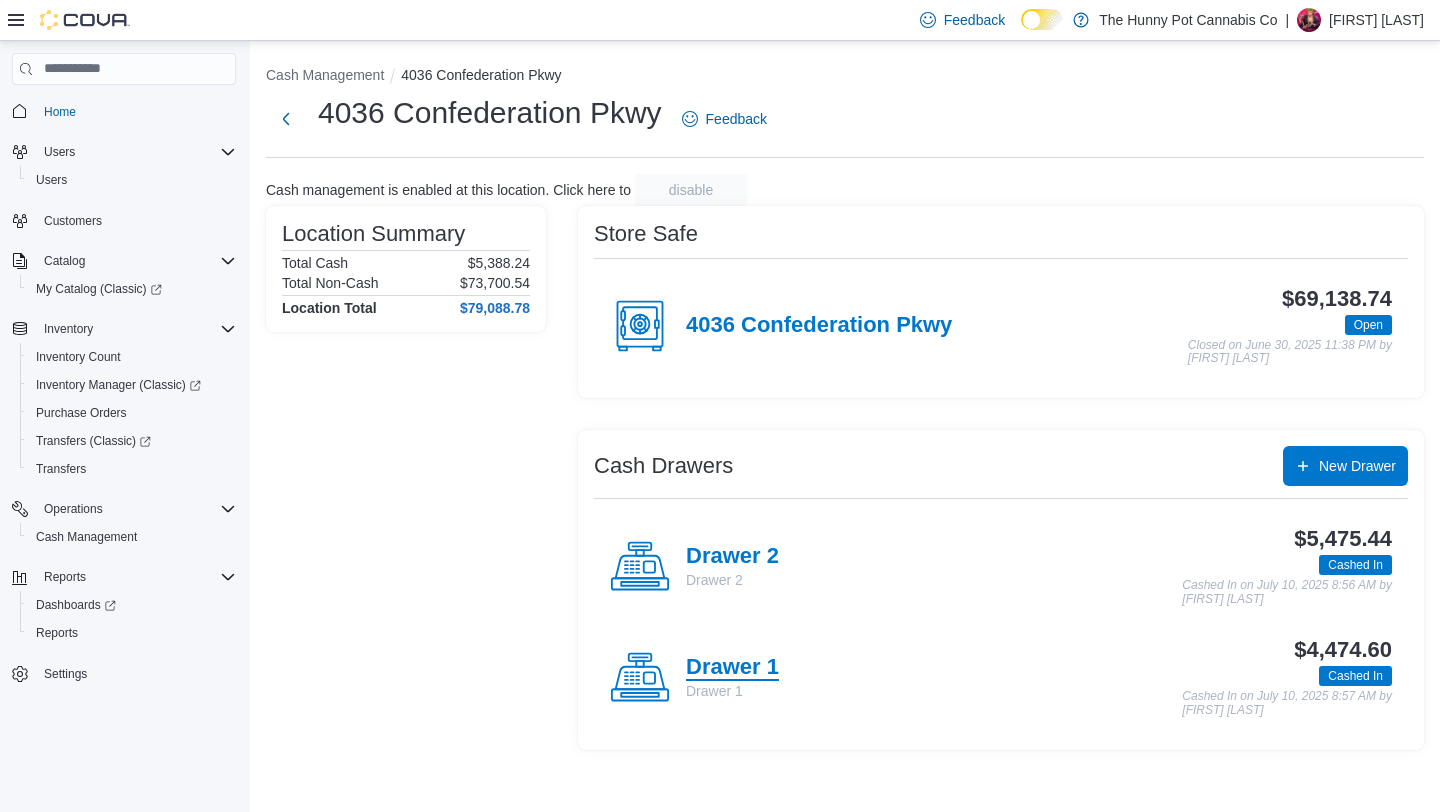 click on "Drawer 1" at bounding box center [732, 668] 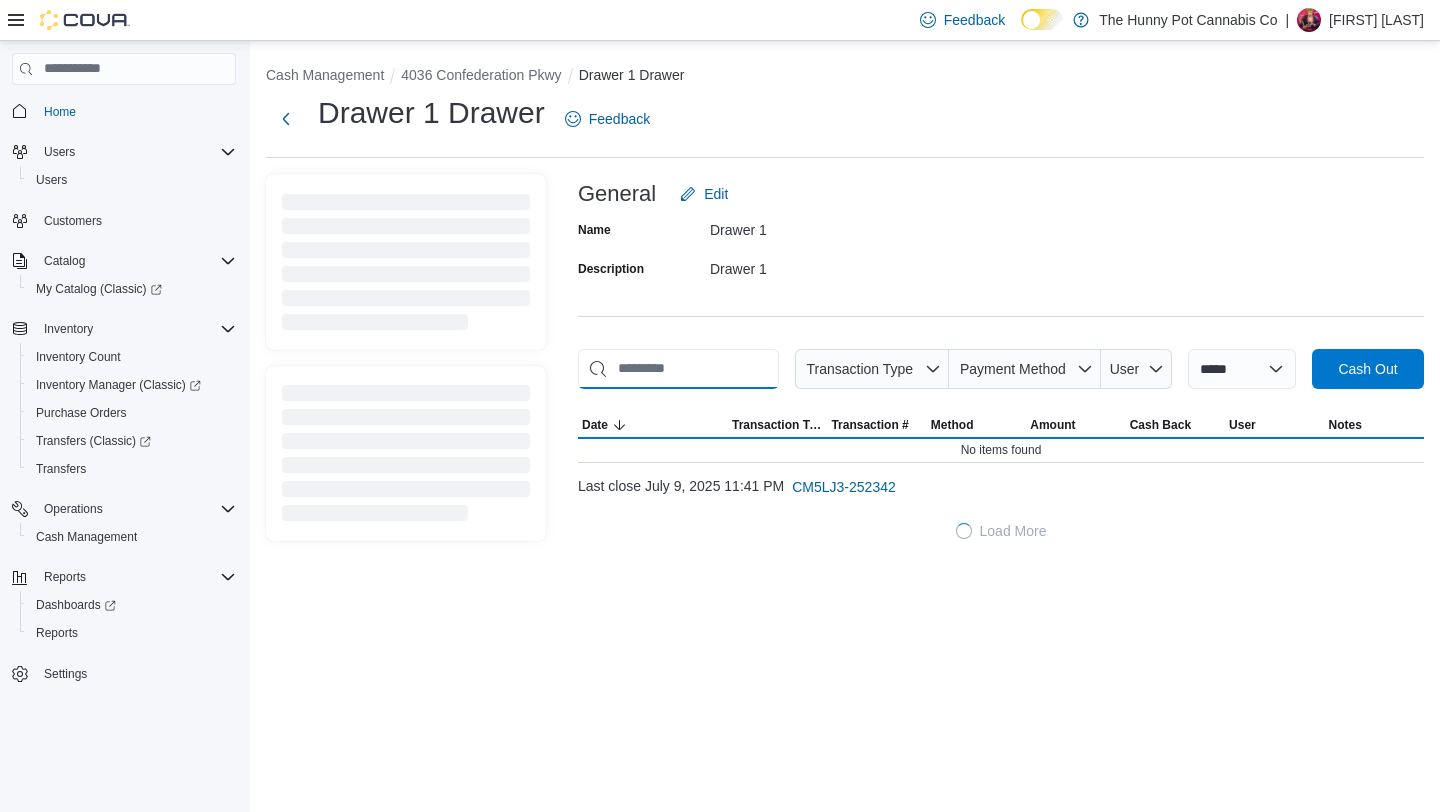 click at bounding box center [678, 369] 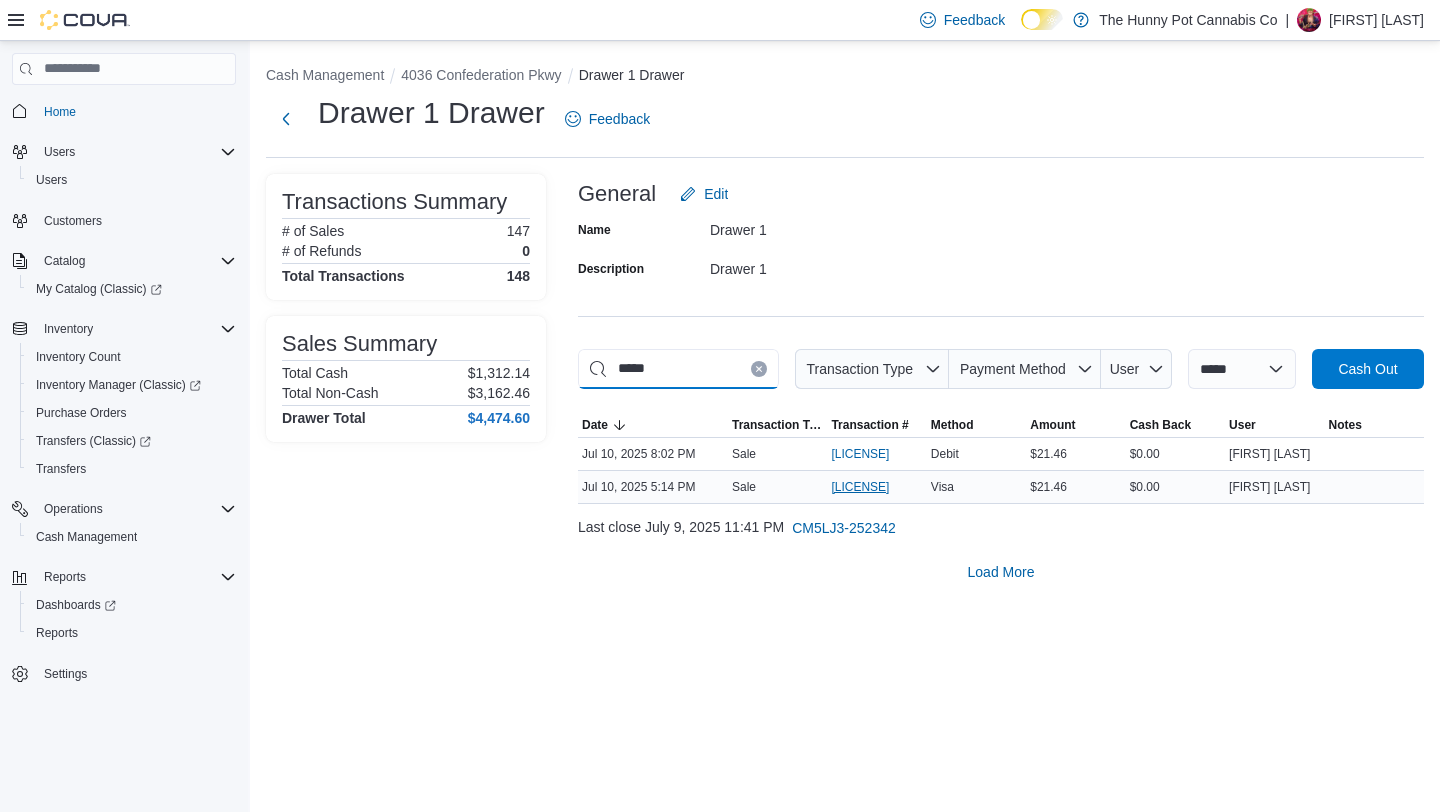 type on "*****" 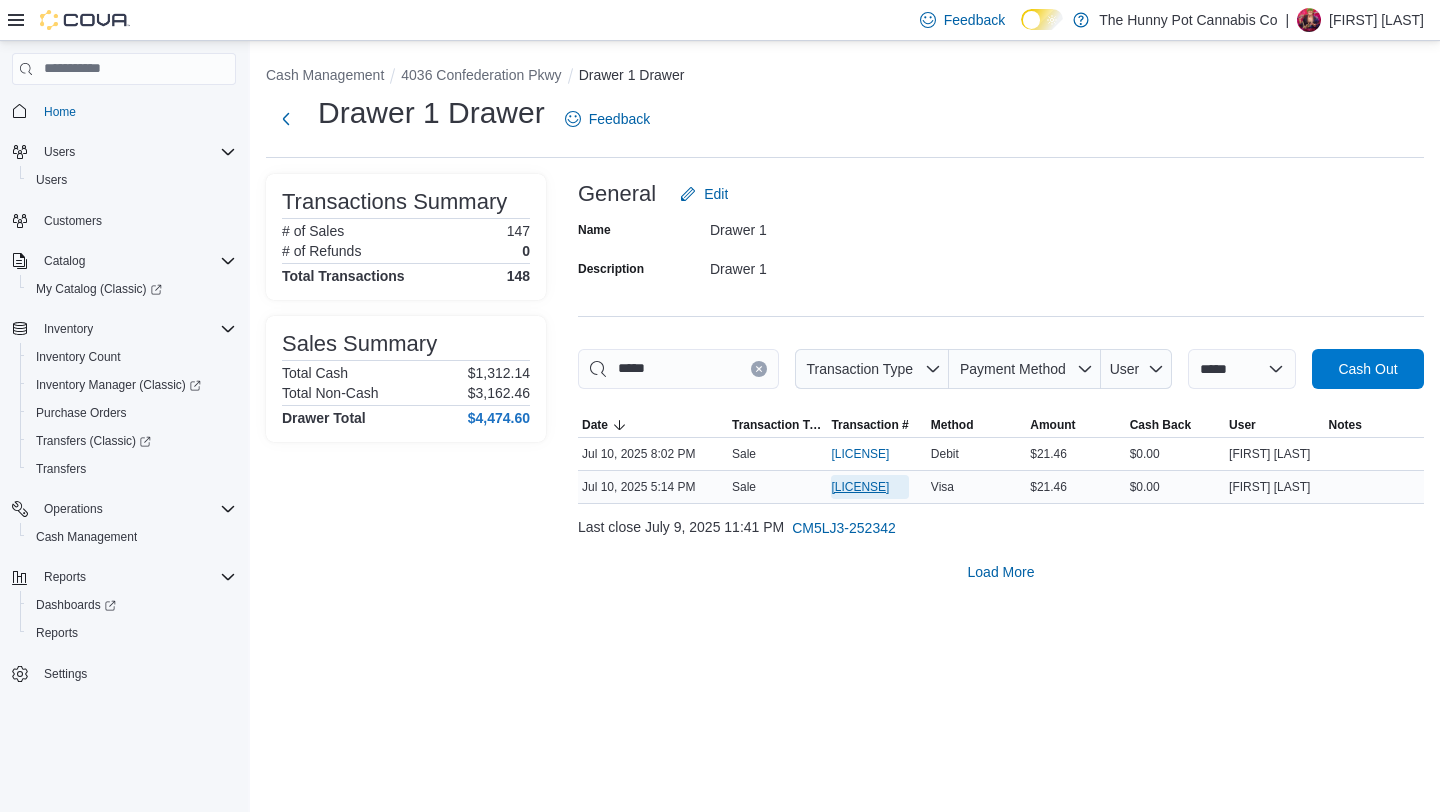click on "[LICENSE]" at bounding box center (860, 487) 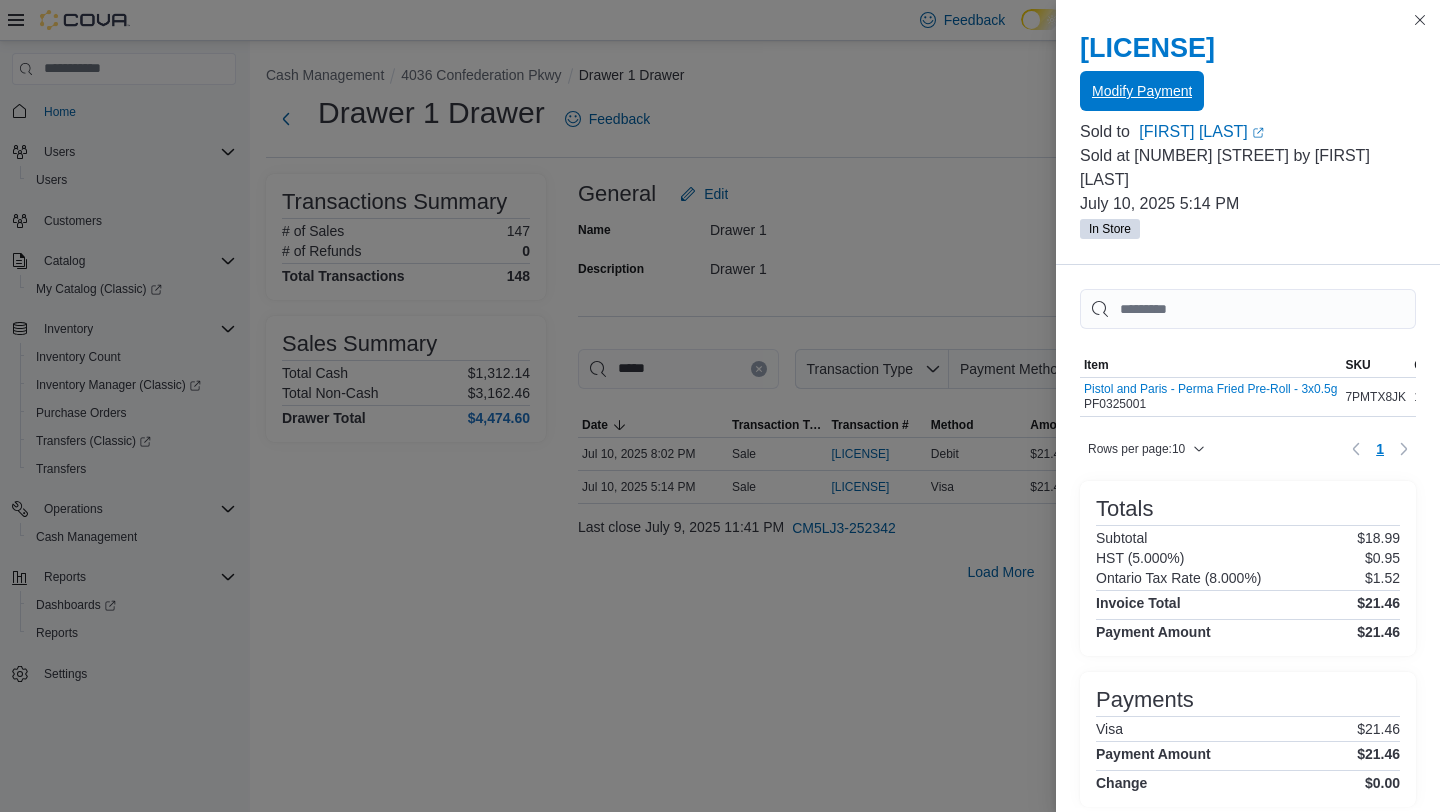 click on "Modify Payment" at bounding box center (1142, 91) 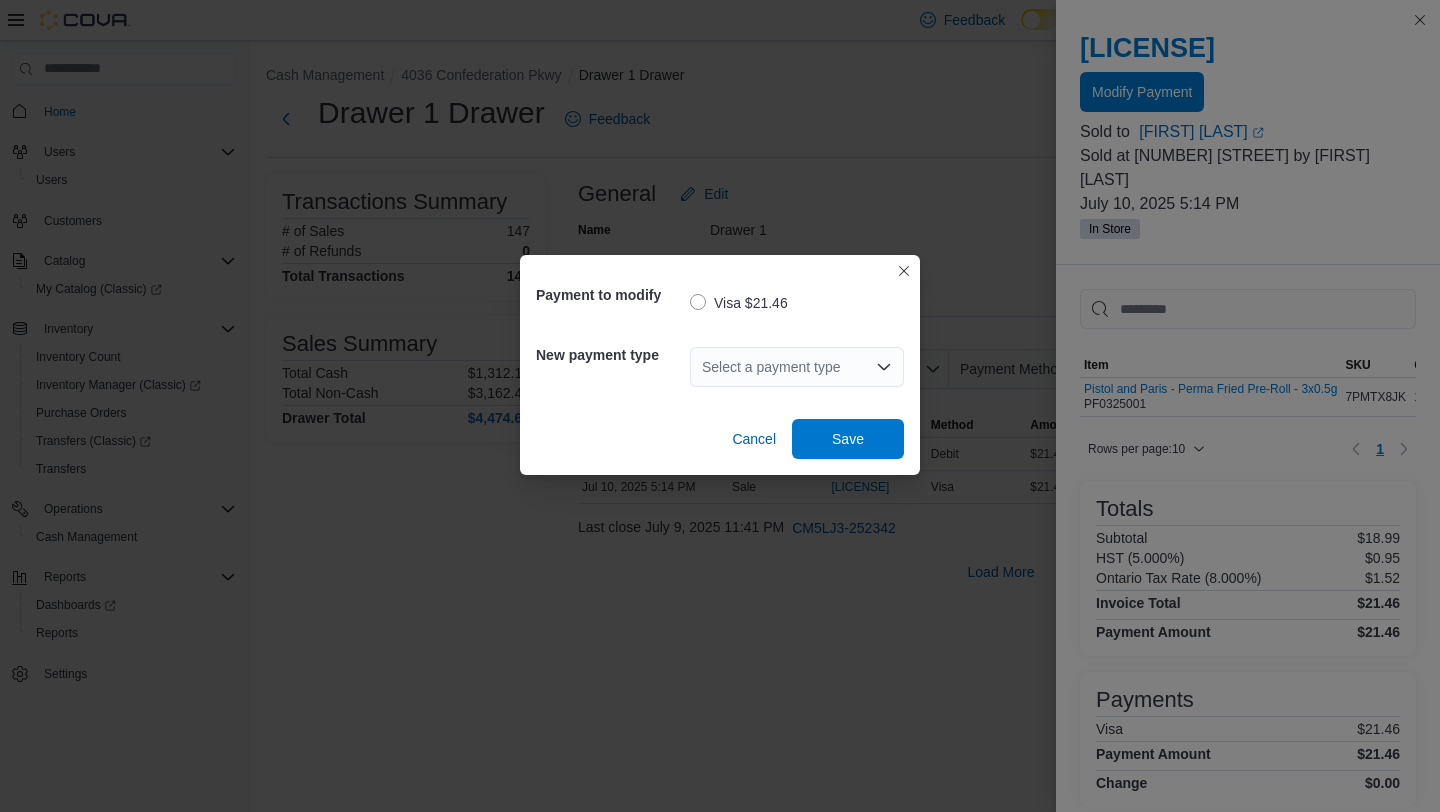 click on "Select a payment type" at bounding box center [797, 367] 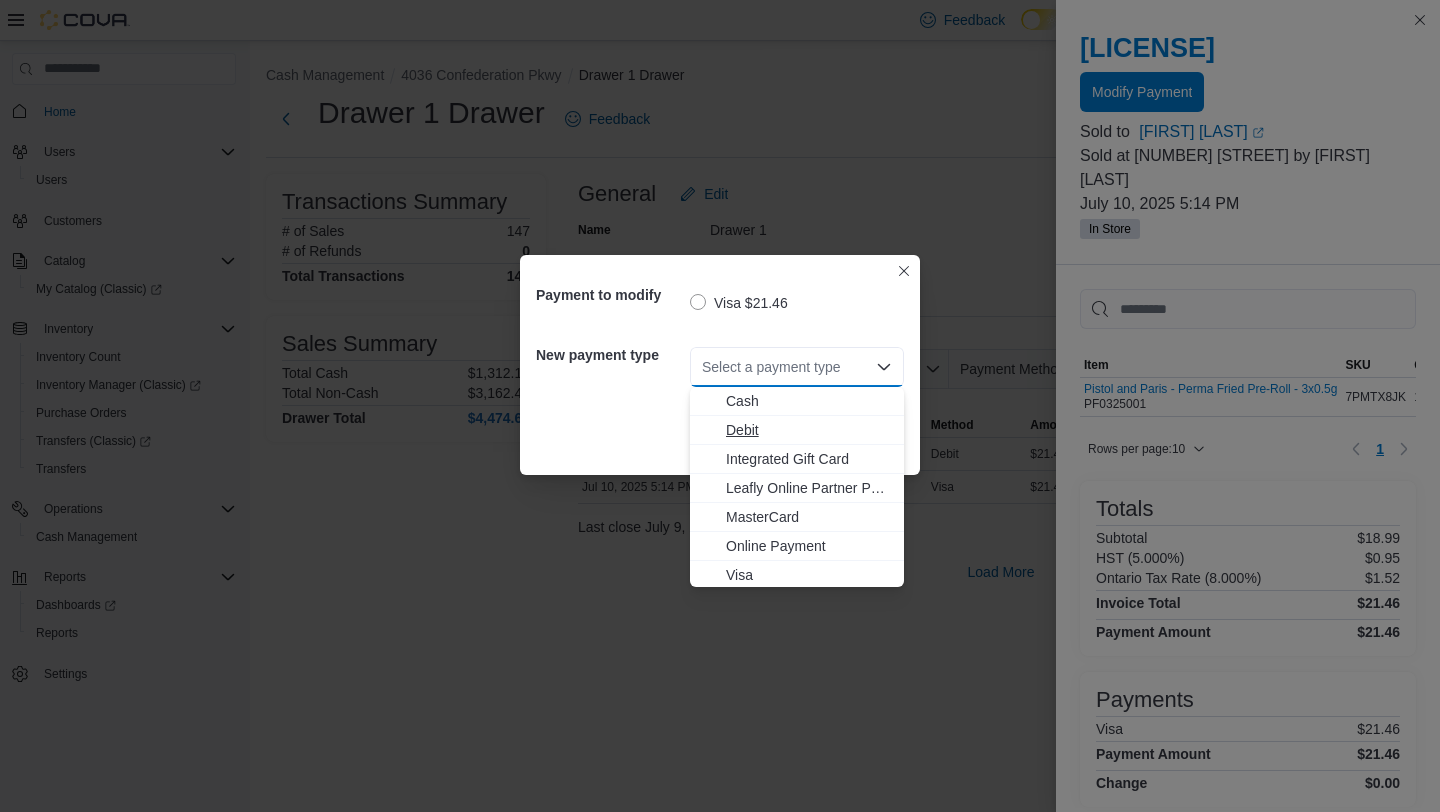 click on "Debit" at bounding box center (809, 430) 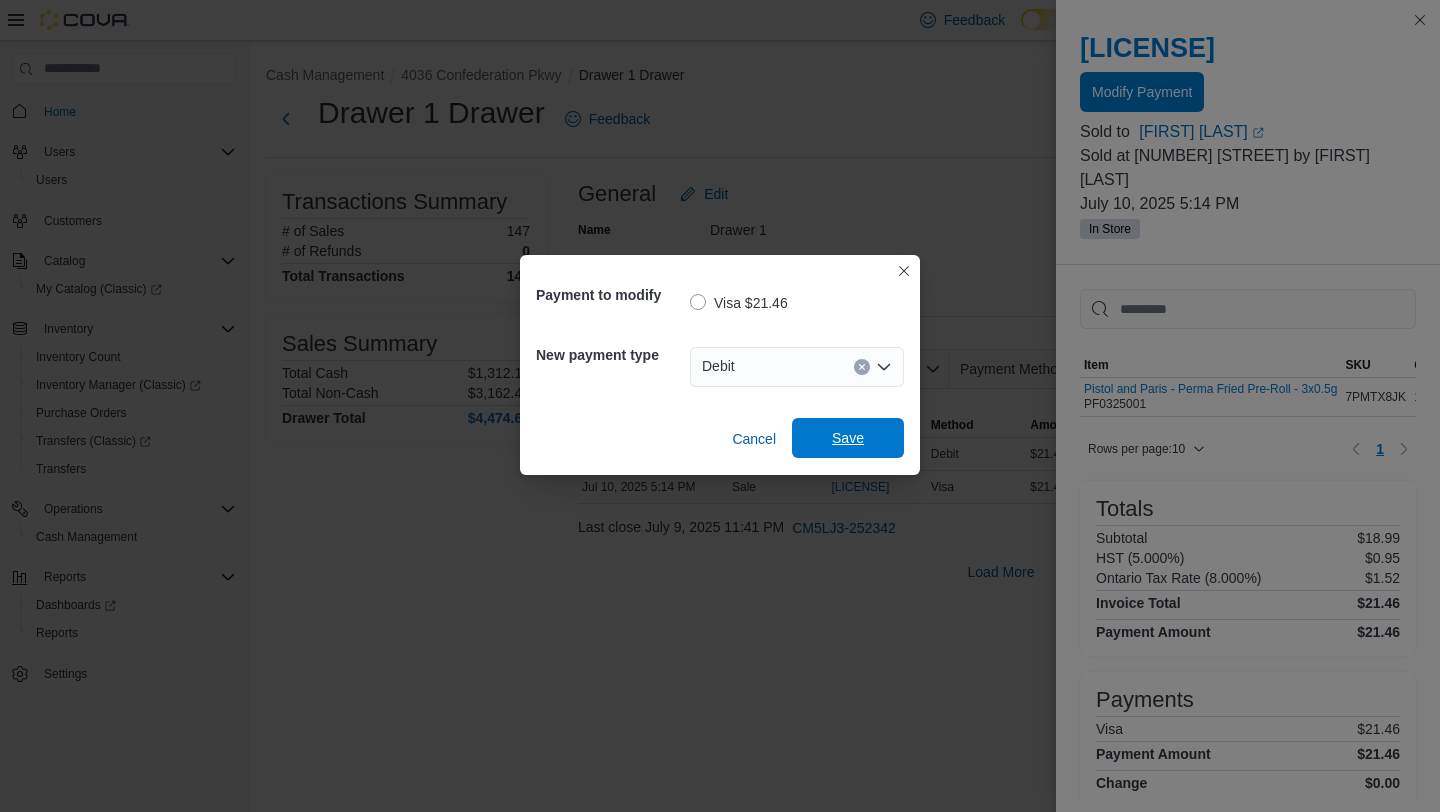 click on "Save" at bounding box center [848, 438] 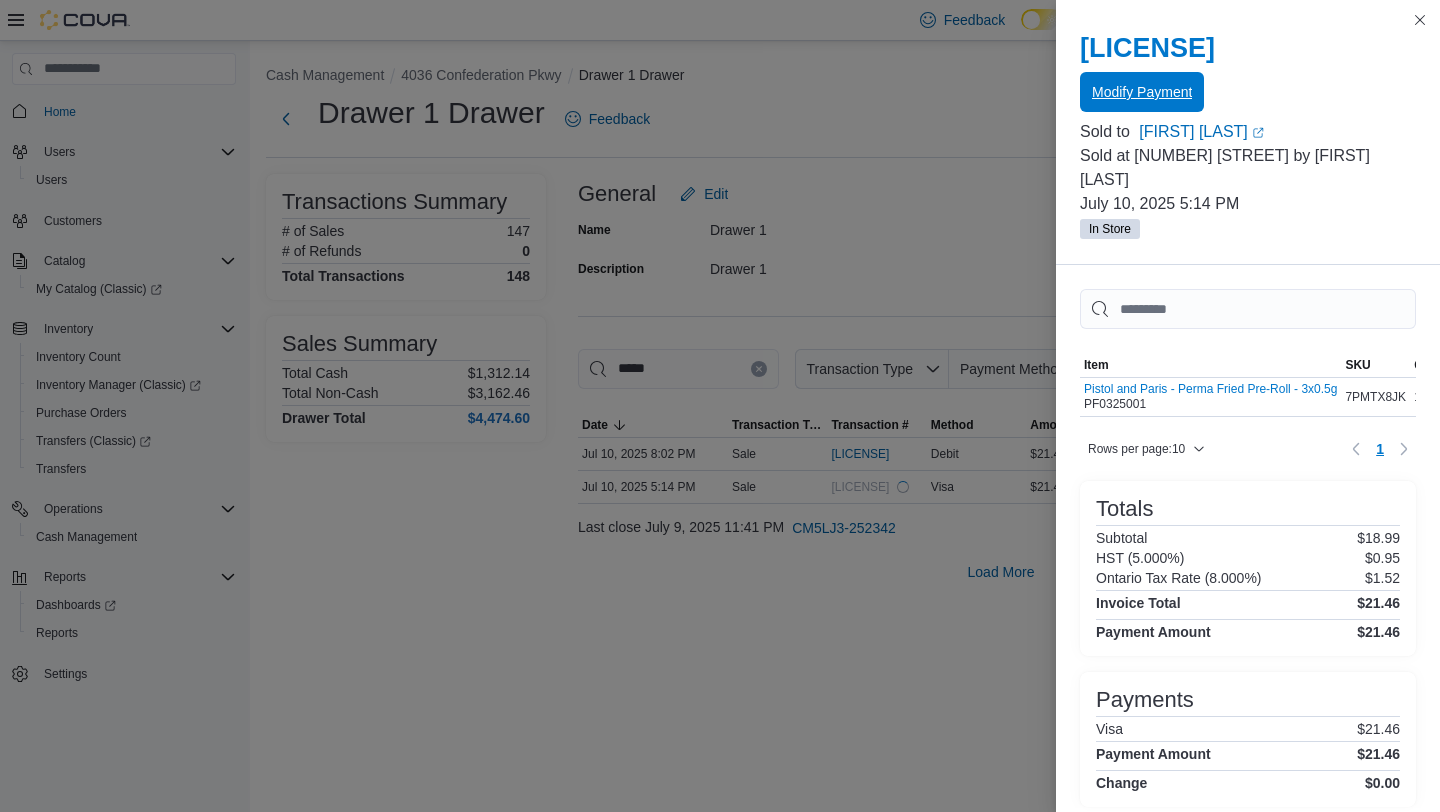 scroll, scrollTop: 0, scrollLeft: 0, axis: both 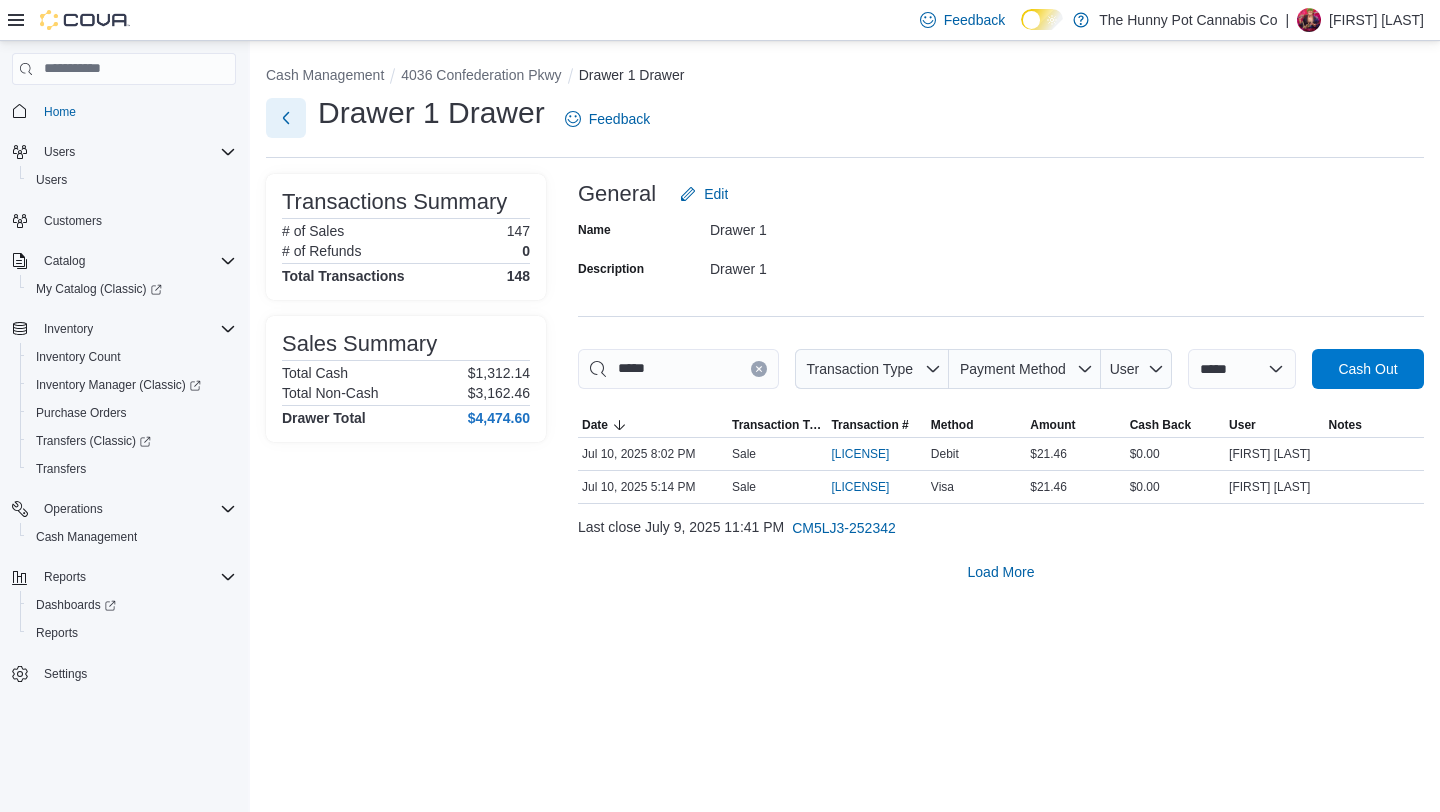 click at bounding box center (286, 118) 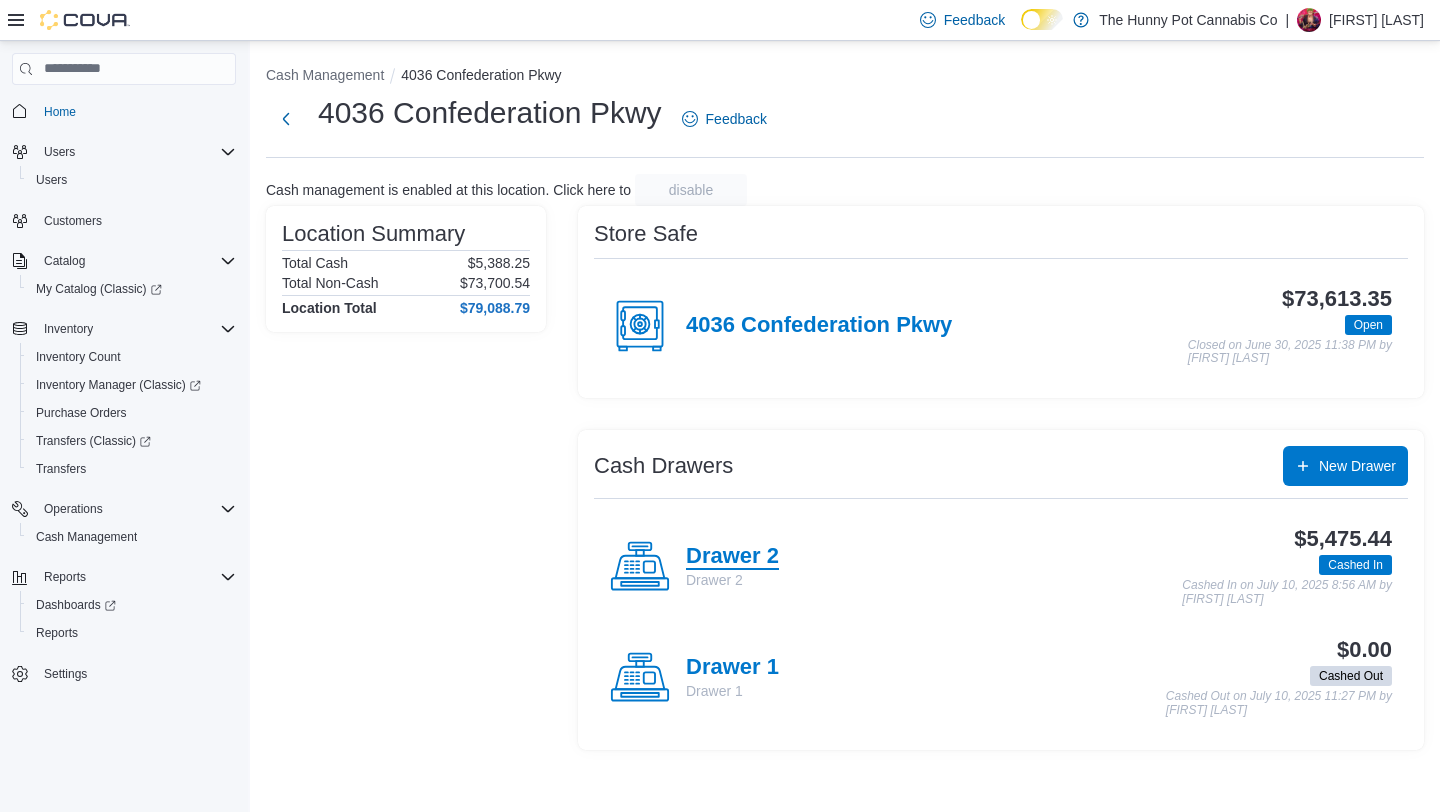 click on "Drawer 2" at bounding box center [732, 557] 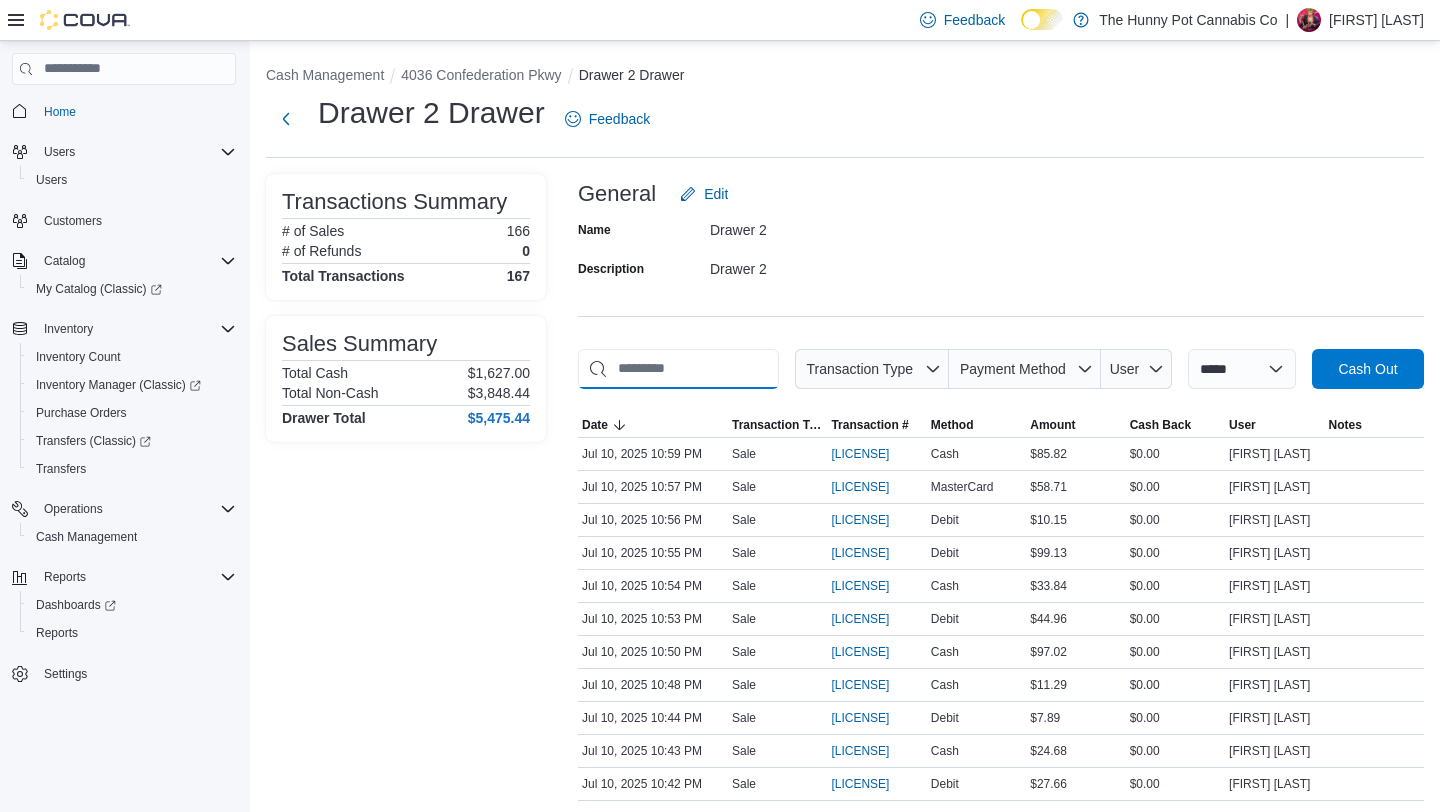 click at bounding box center [678, 369] 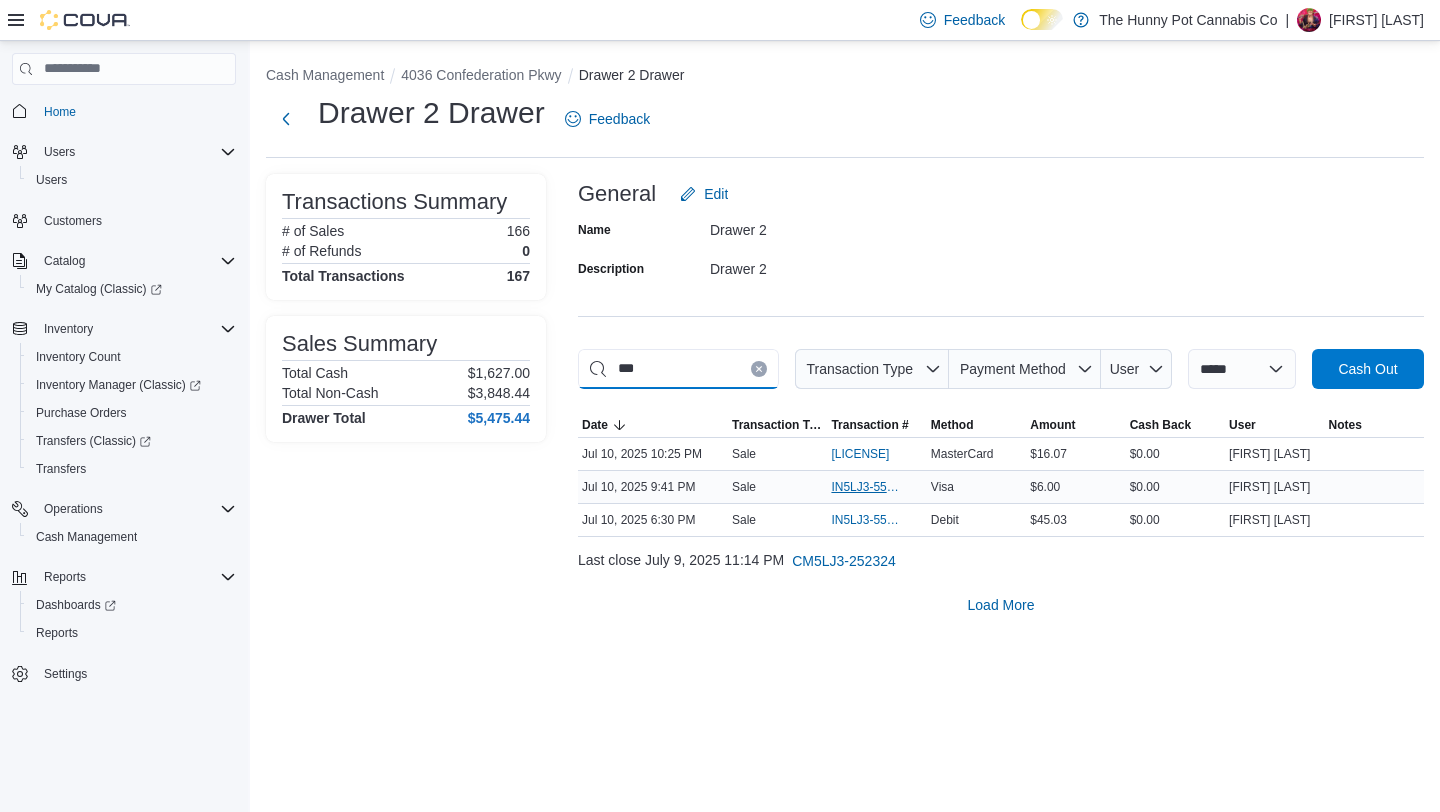 type on "***" 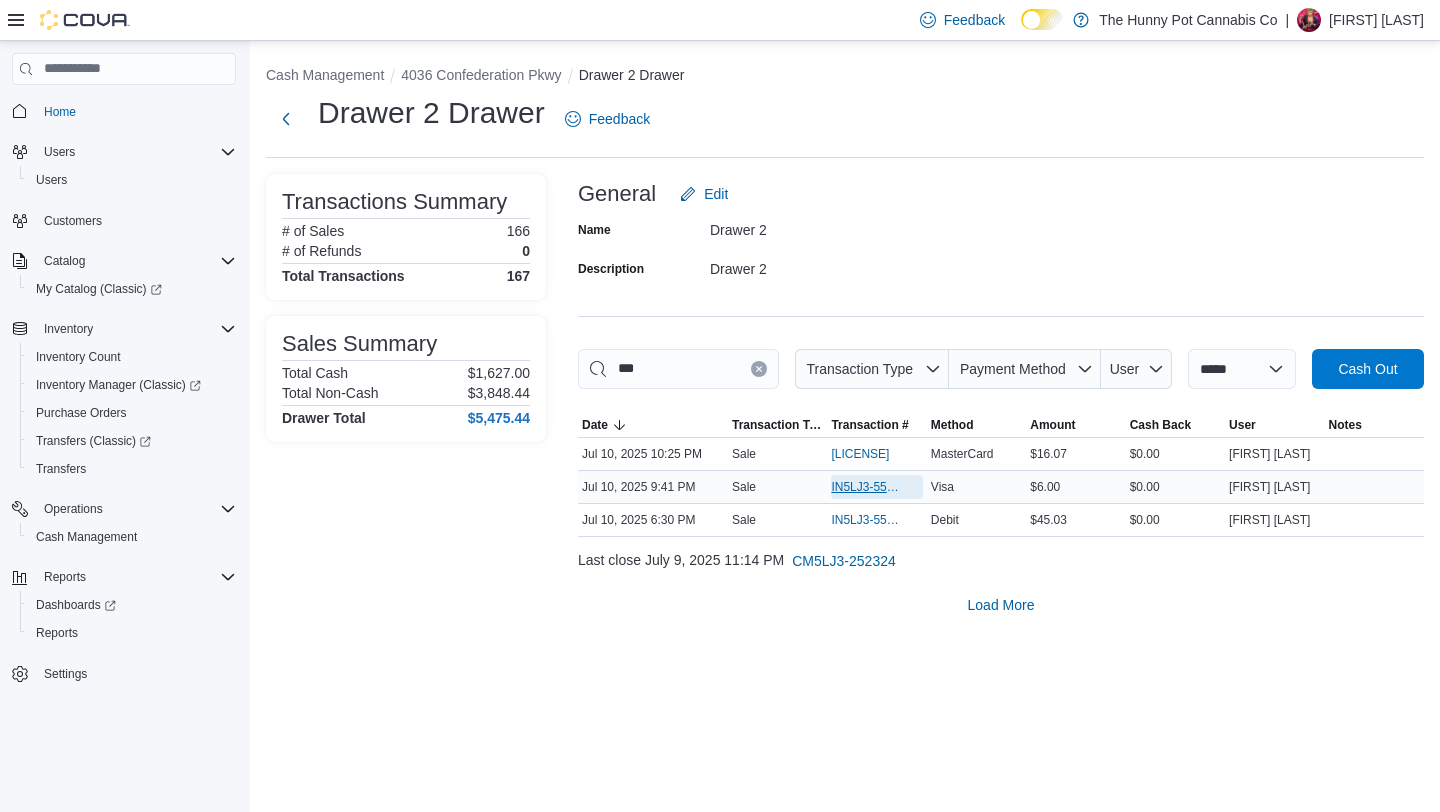 click on "IN5LJ3-5556595" at bounding box center (866, 487) 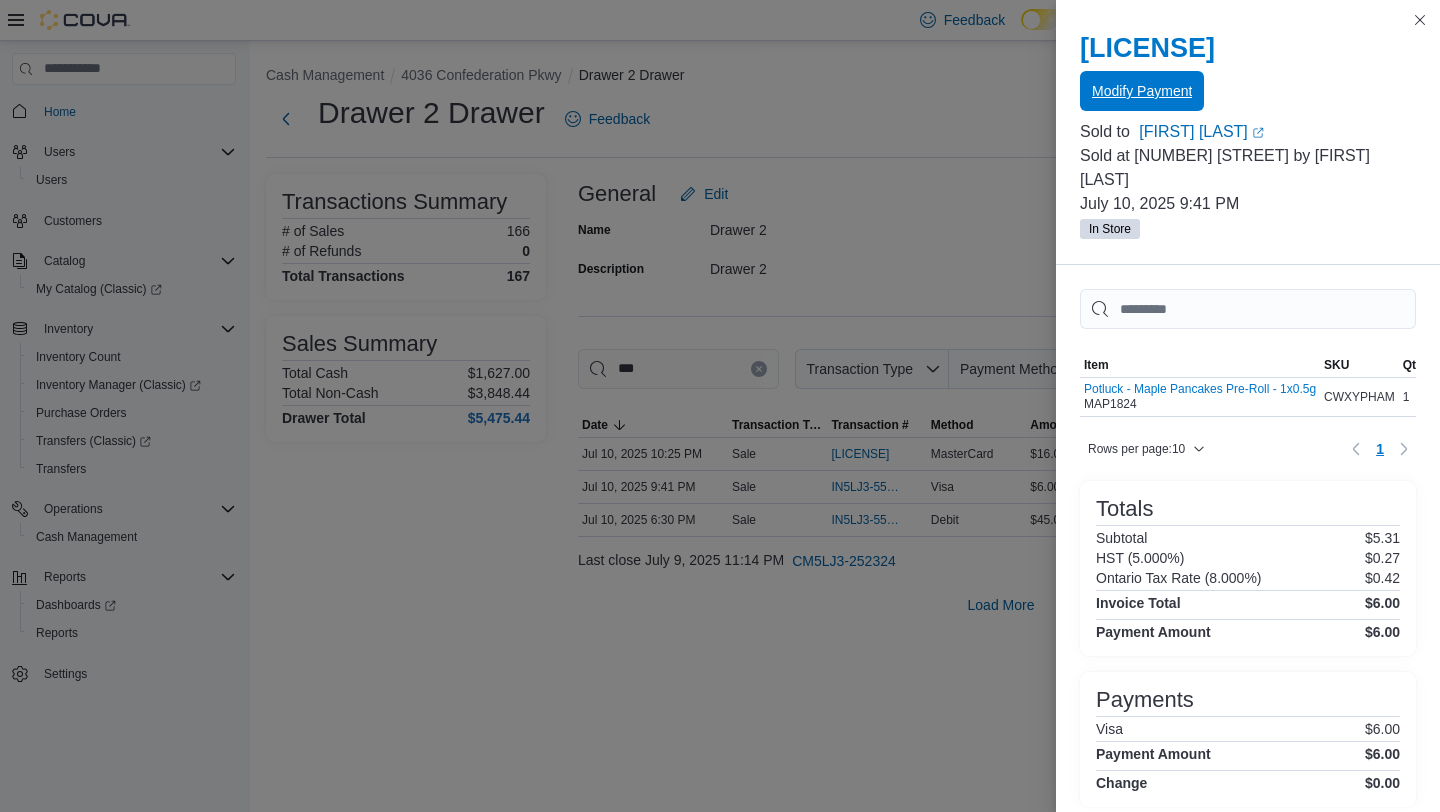 click on "Modify Payment" at bounding box center (1142, 91) 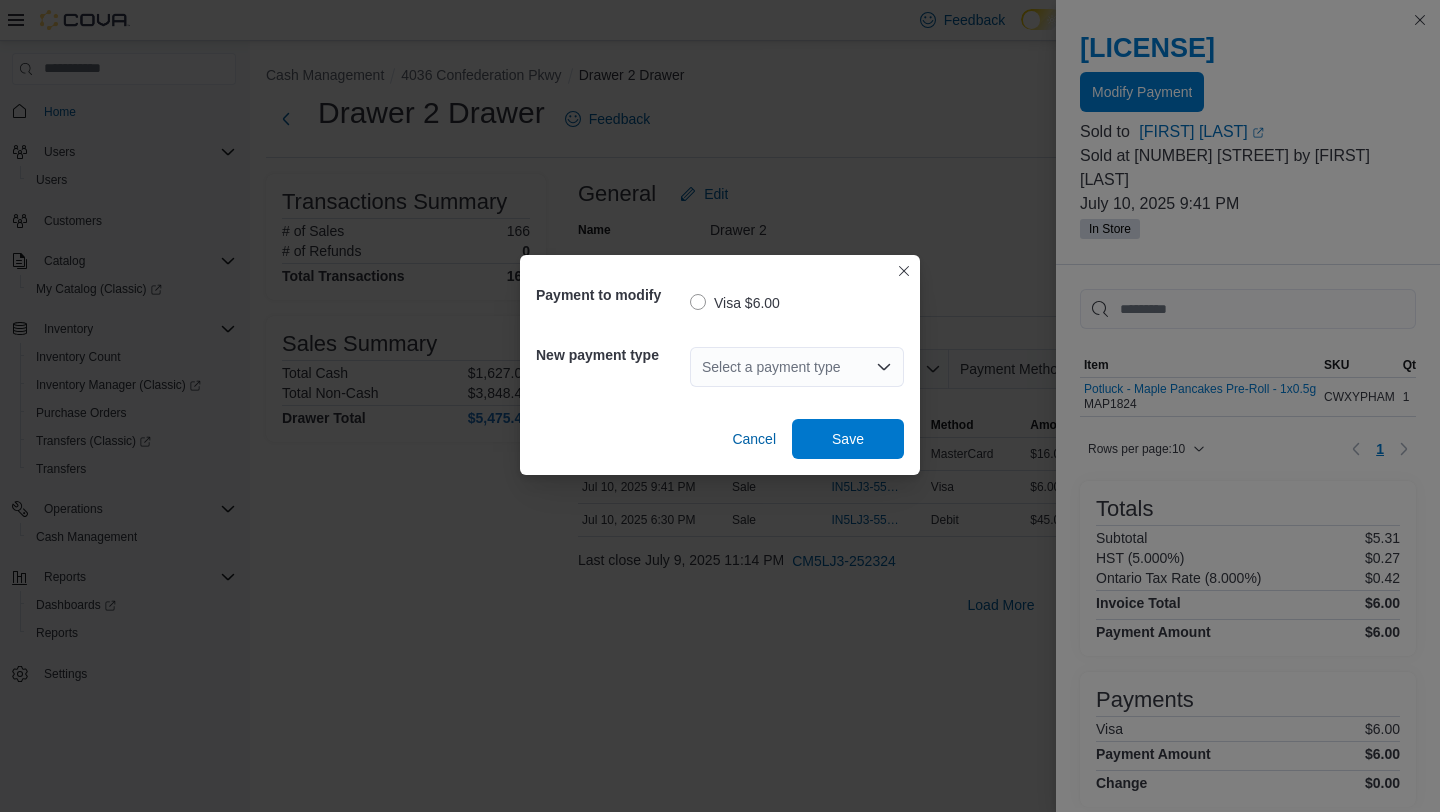 click on "Select a payment type" at bounding box center [797, 367] 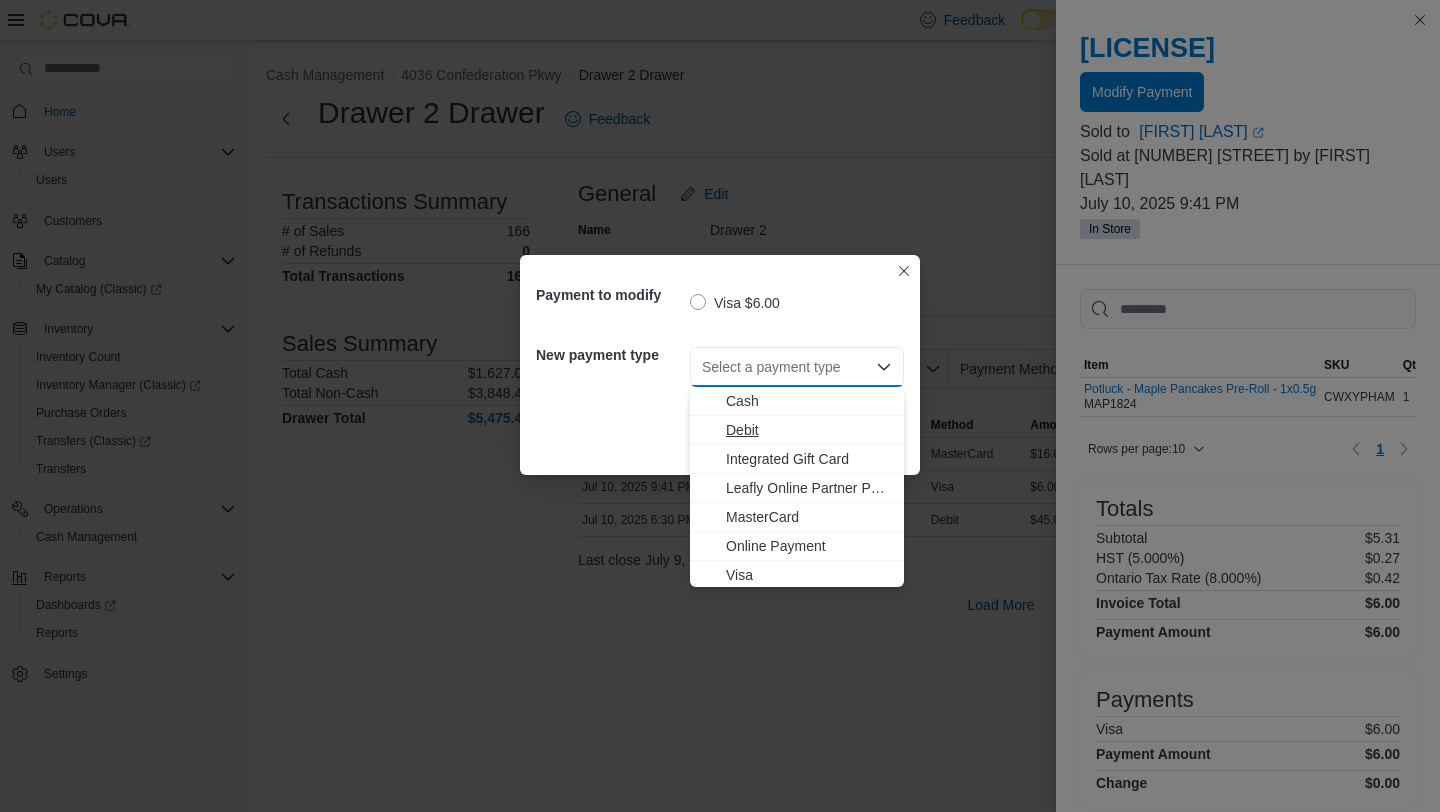 click on "Debit" at bounding box center [809, 430] 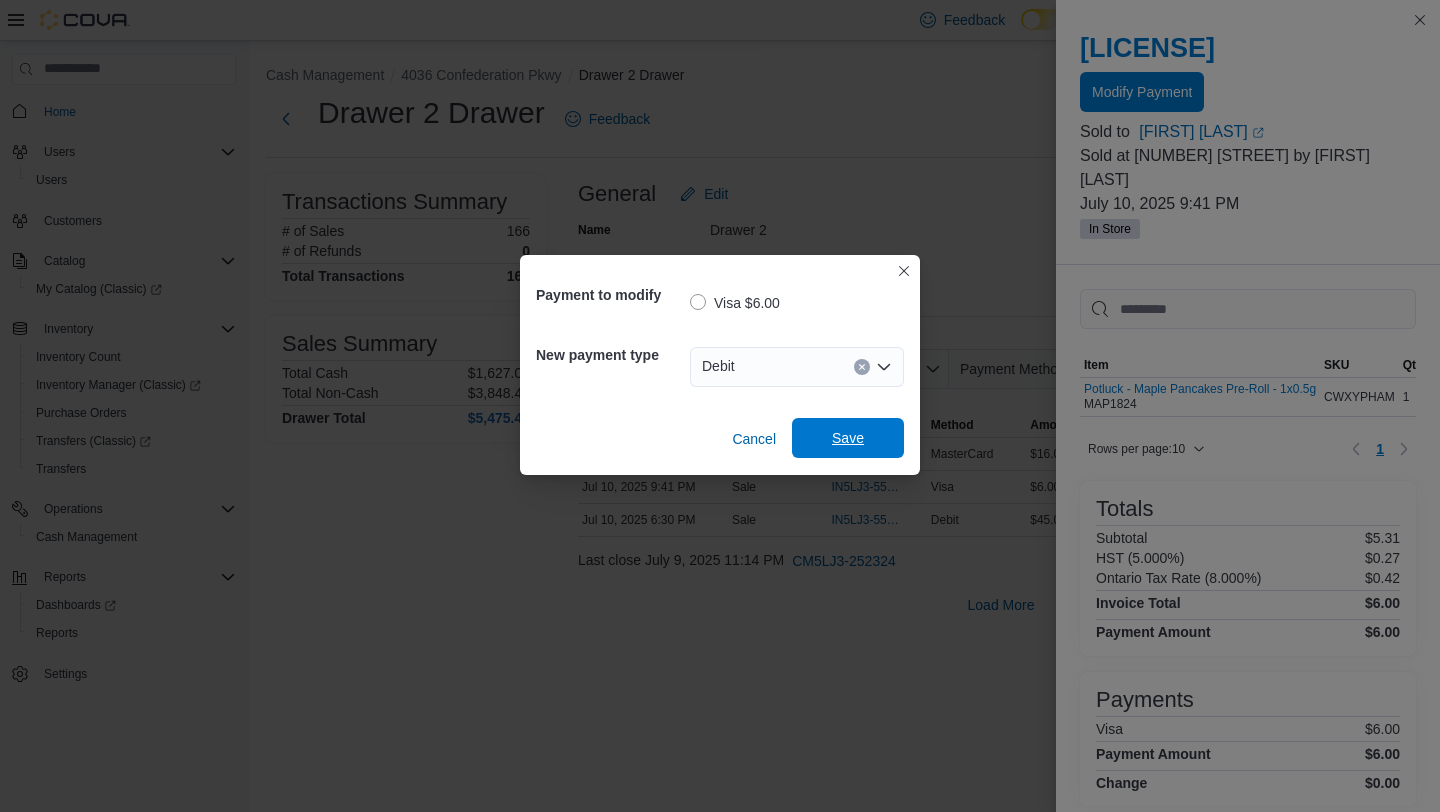click on "Save" at bounding box center (848, 438) 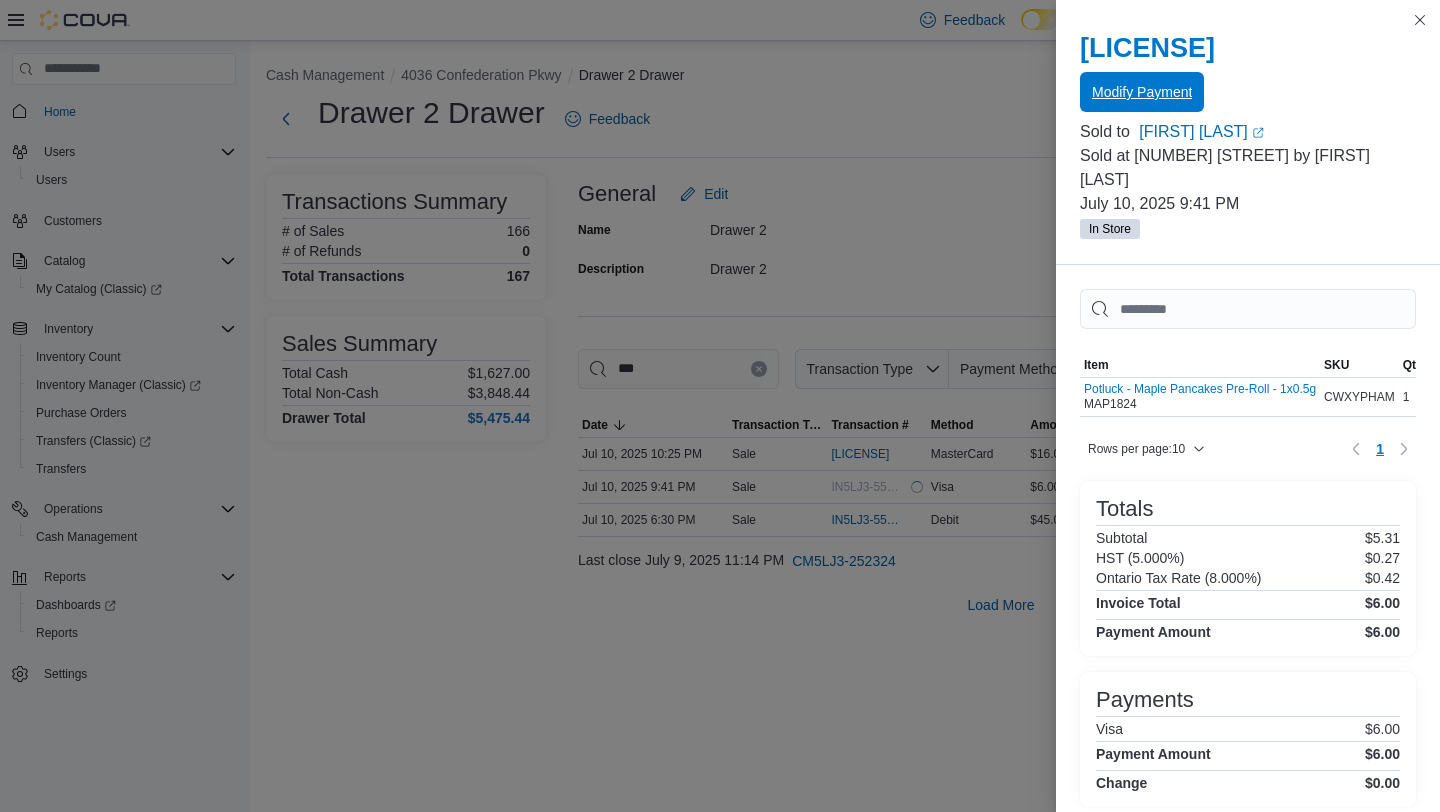 scroll, scrollTop: 0, scrollLeft: 0, axis: both 